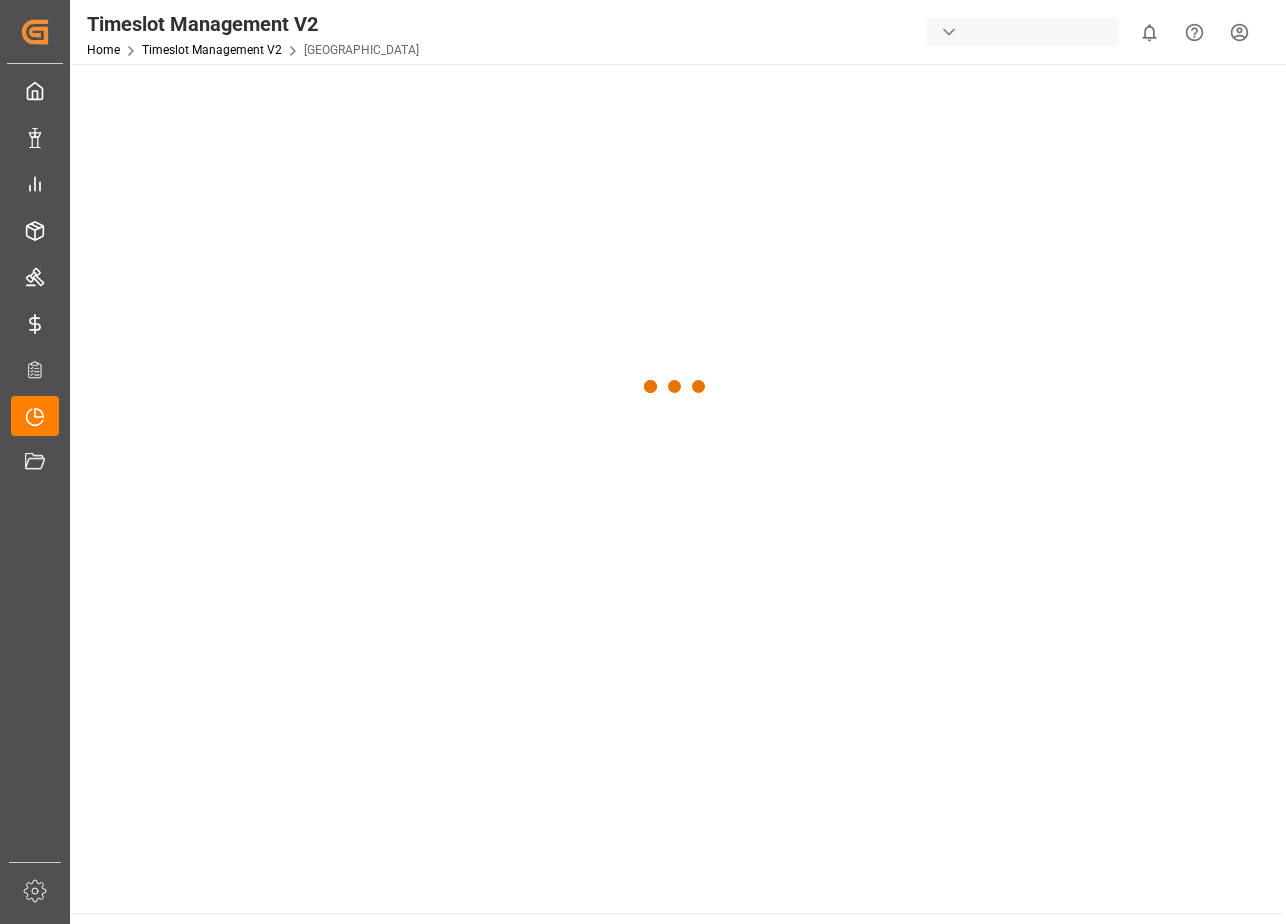 scroll, scrollTop: 0, scrollLeft: 0, axis: both 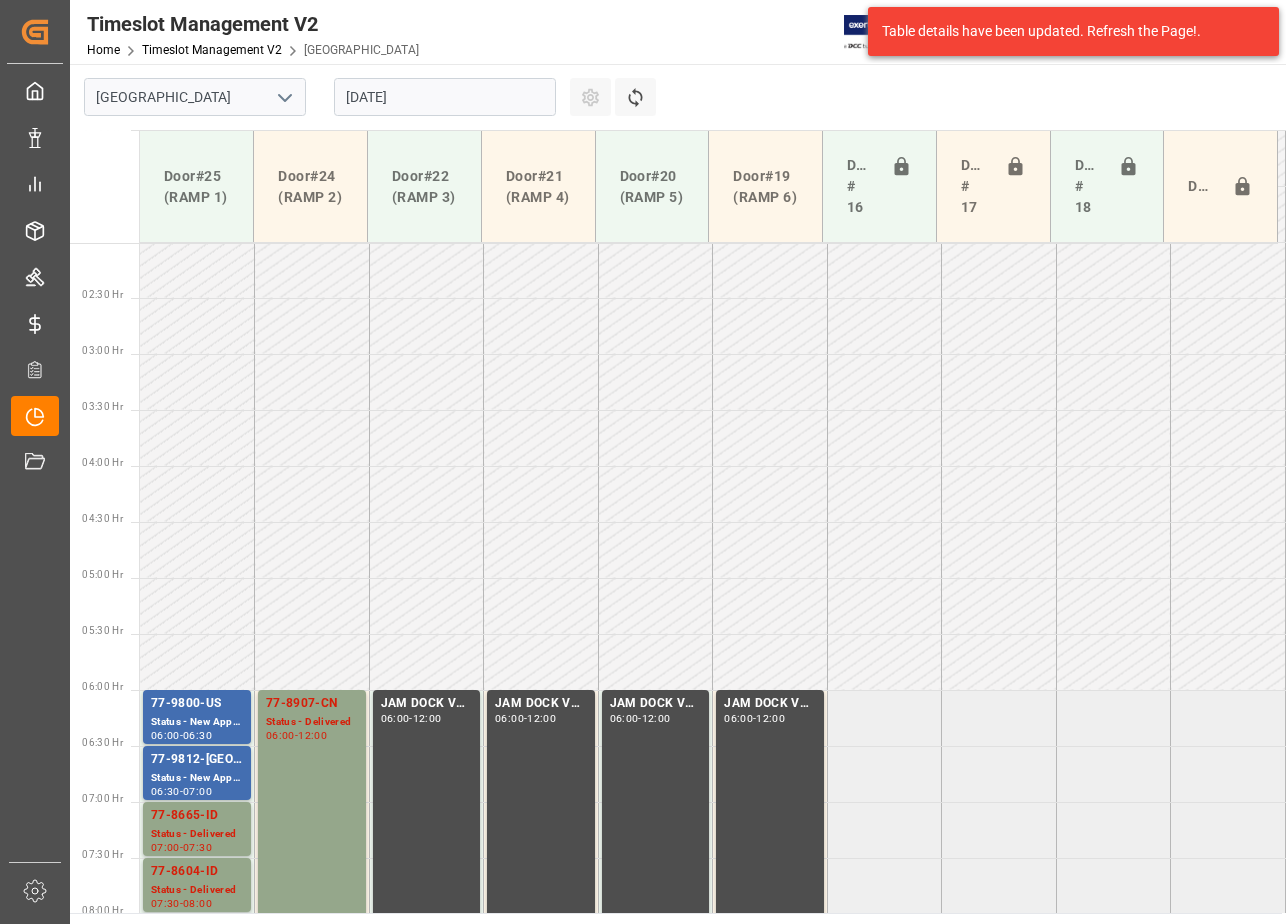 click on "[DATE]" at bounding box center [445, 97] 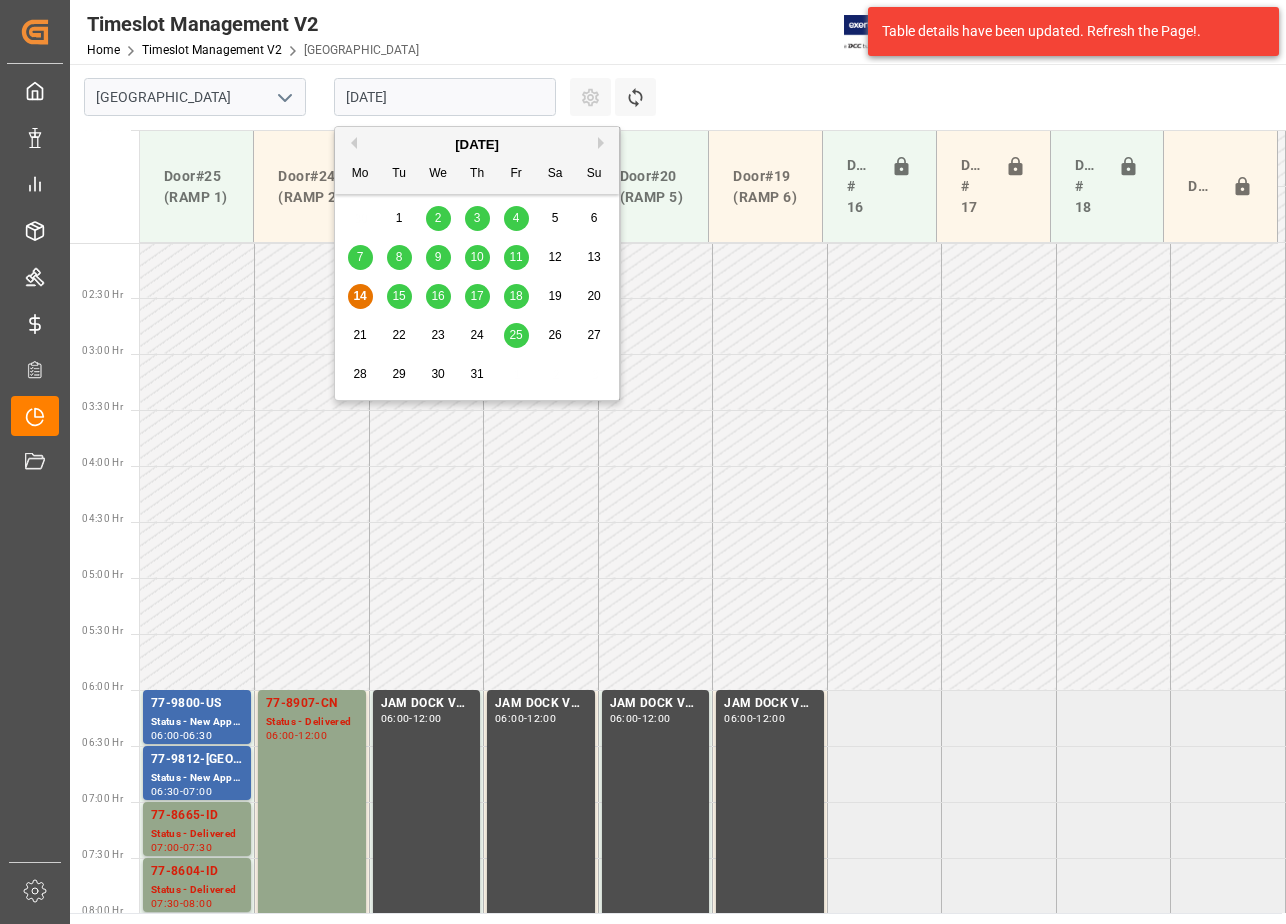 click on "16" at bounding box center [437, 296] 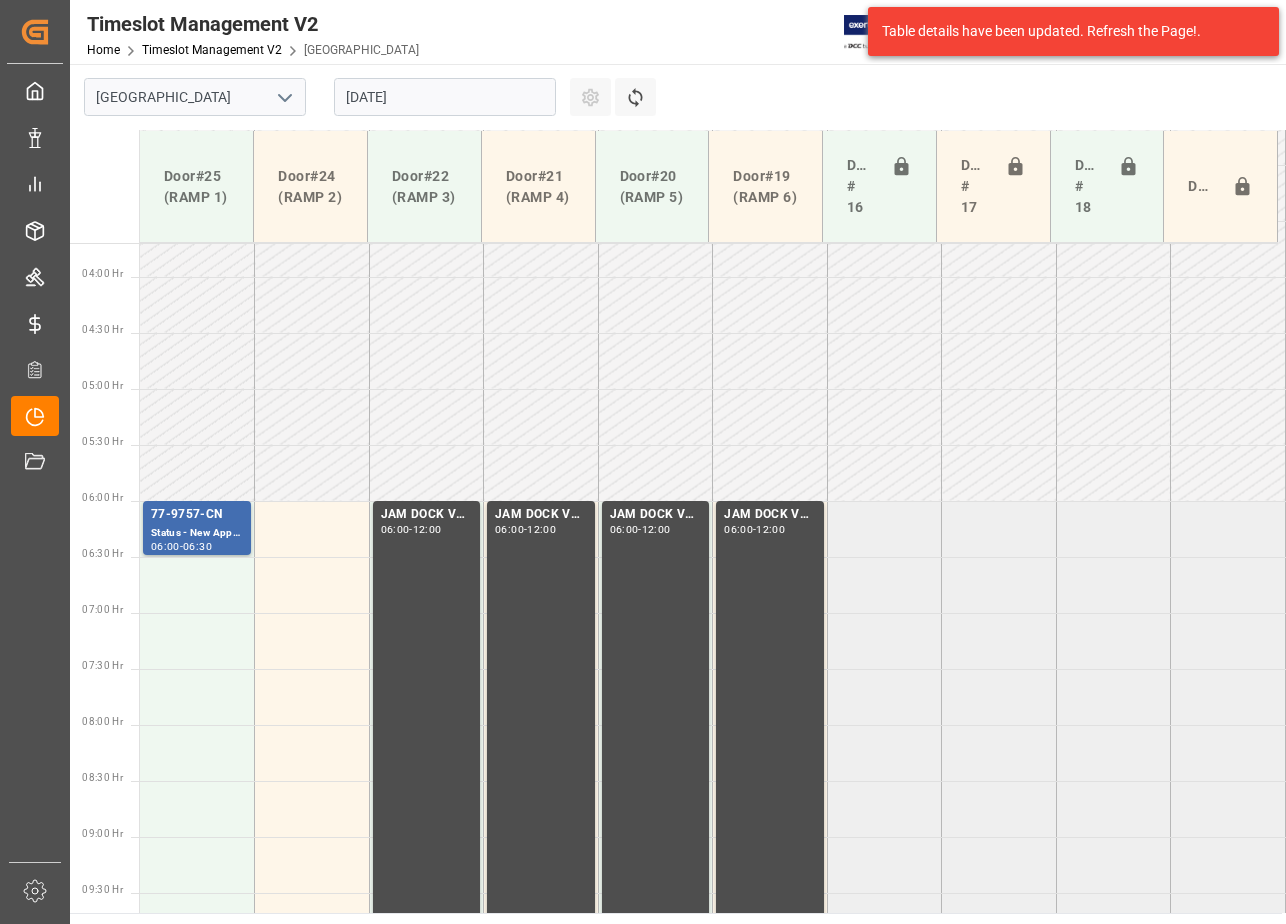 scroll, scrollTop: 500, scrollLeft: 0, axis: vertical 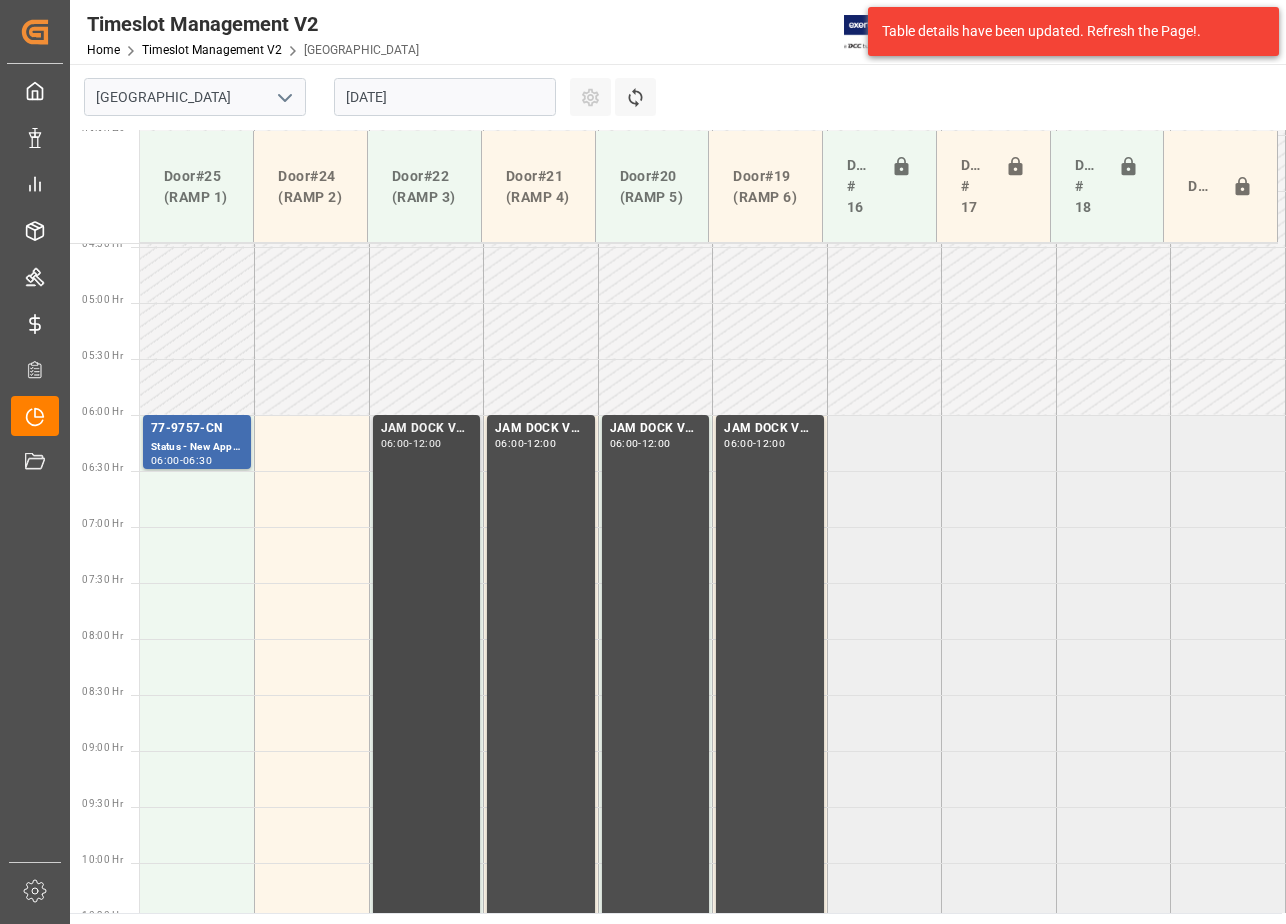 click on "JAM DOCK VOLUME CONTROL" at bounding box center (427, 429) 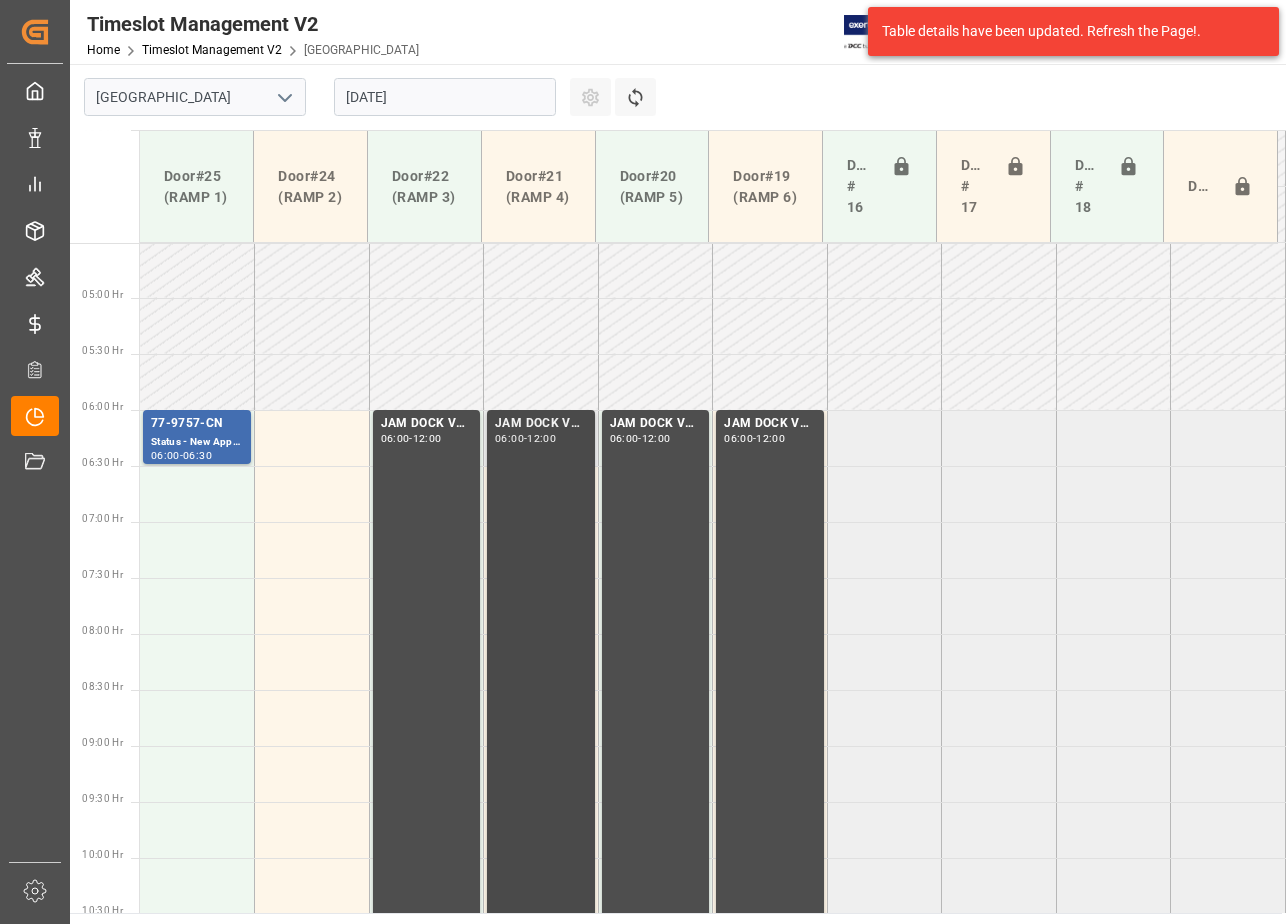 scroll, scrollTop: 500, scrollLeft: 0, axis: vertical 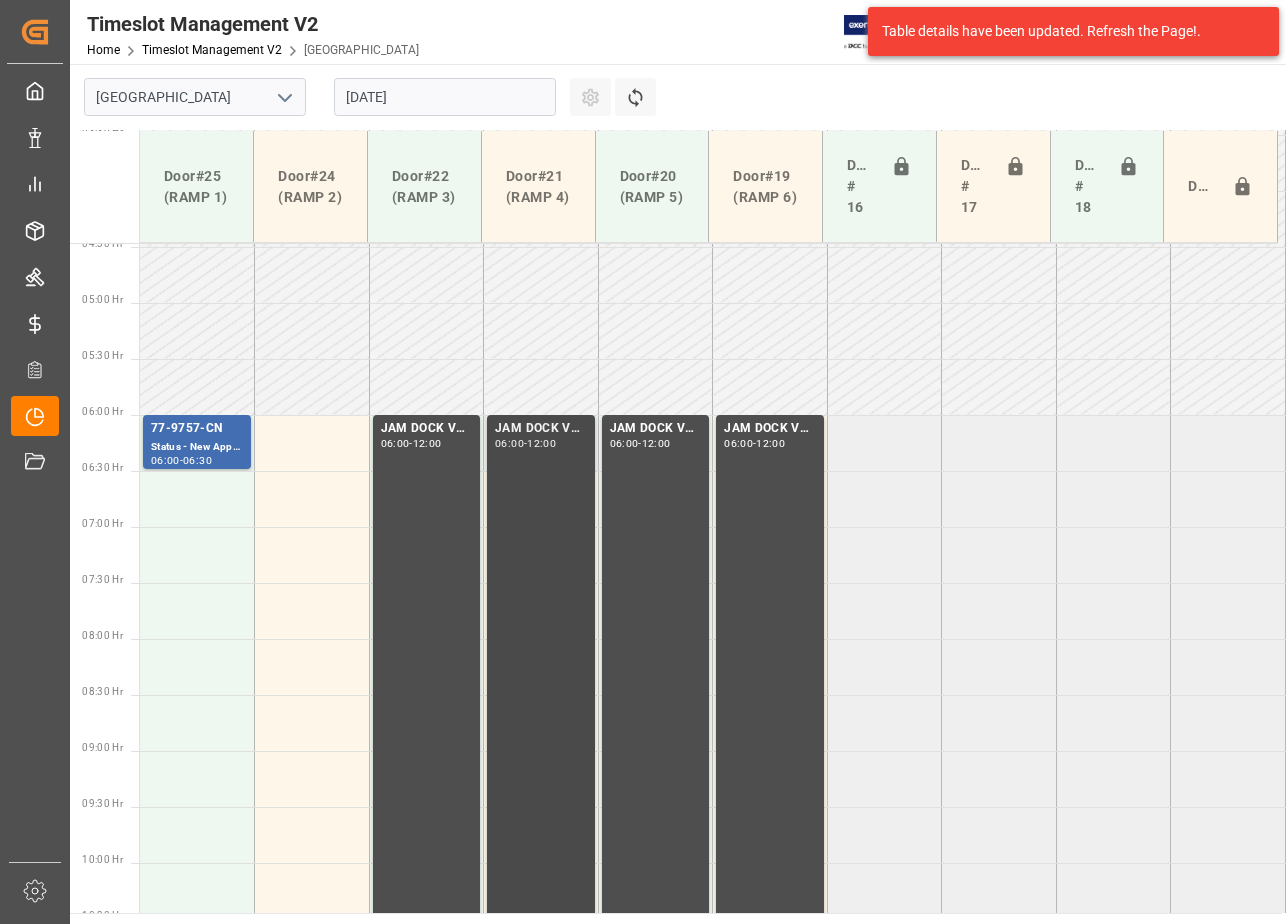 click on "06:00   -   12:00" at bounding box center [541, 444] 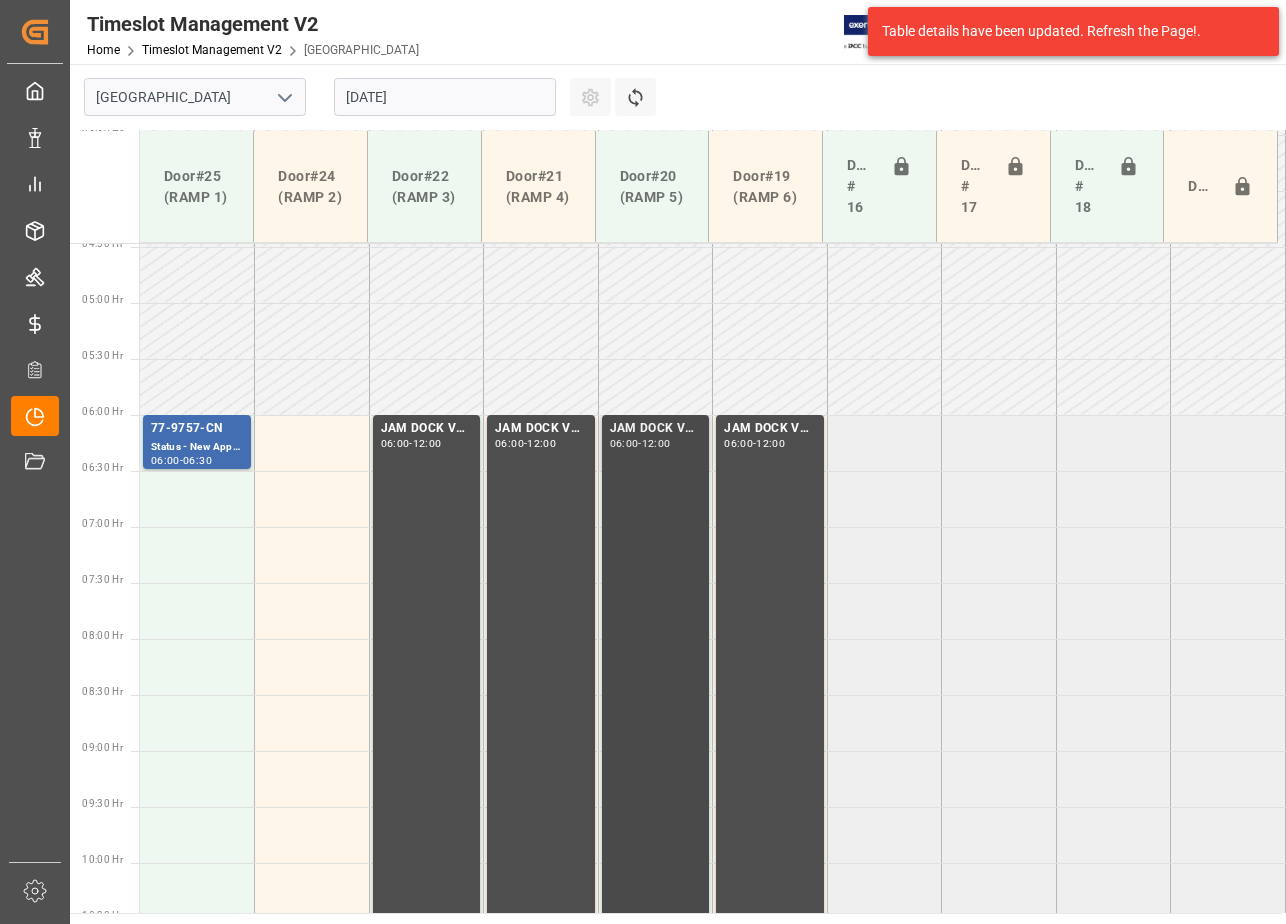 click on "JAM DOCK VOLUME CONTROL" at bounding box center (656, 429) 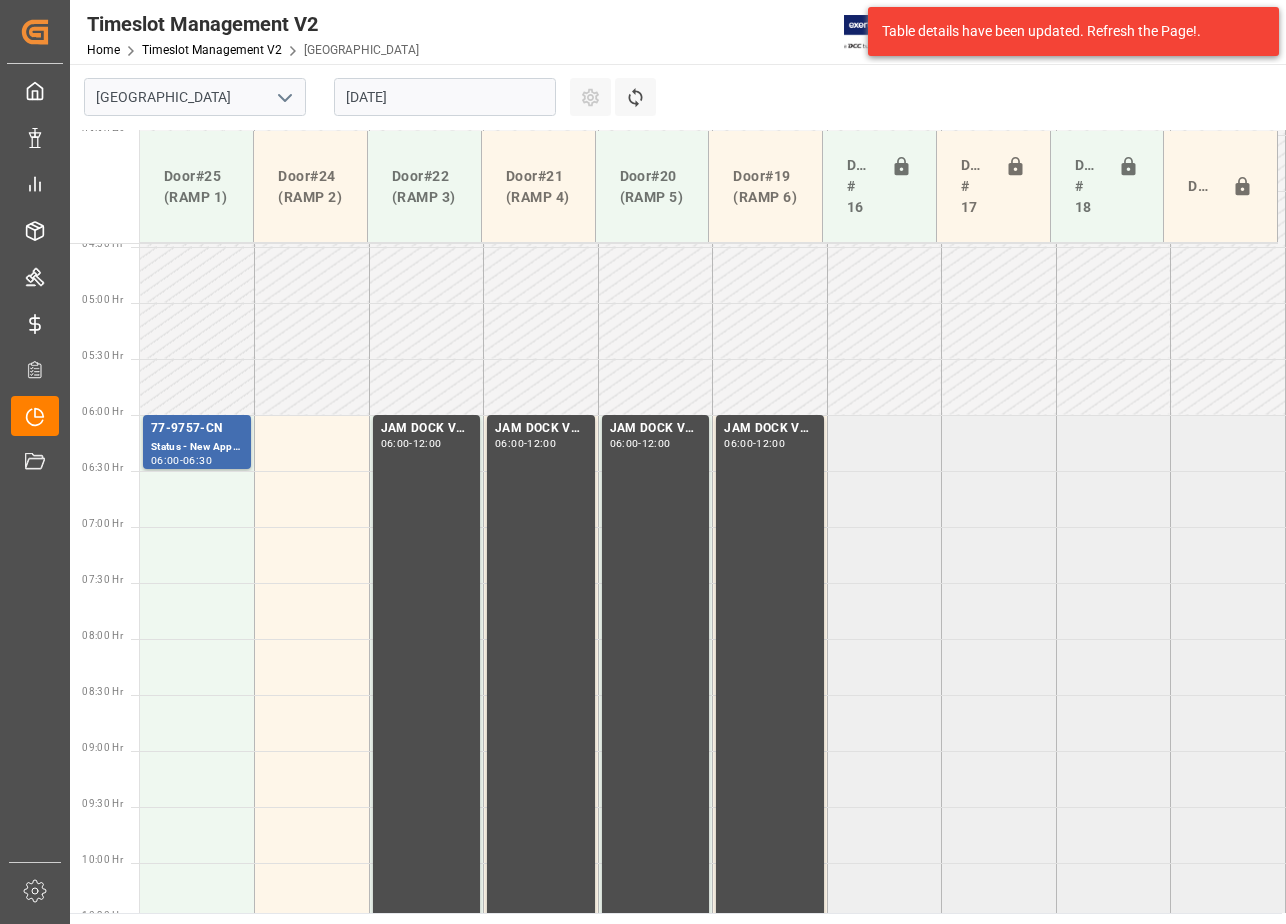 click on "77-9757-CN Status - New Appointment 06:00   -   06:30 JAM DOCK VOLUME CONTROL 06:00   -   12:00 JAM DOCK VOLUME CONTROL 06:00   -   12:00 JAM DOCK VOLUME CONTROL 06:00   -   12:00 JAM DOCK VOLUME CONTROL 06:00   -   12:00" at bounding box center [713, 1087] 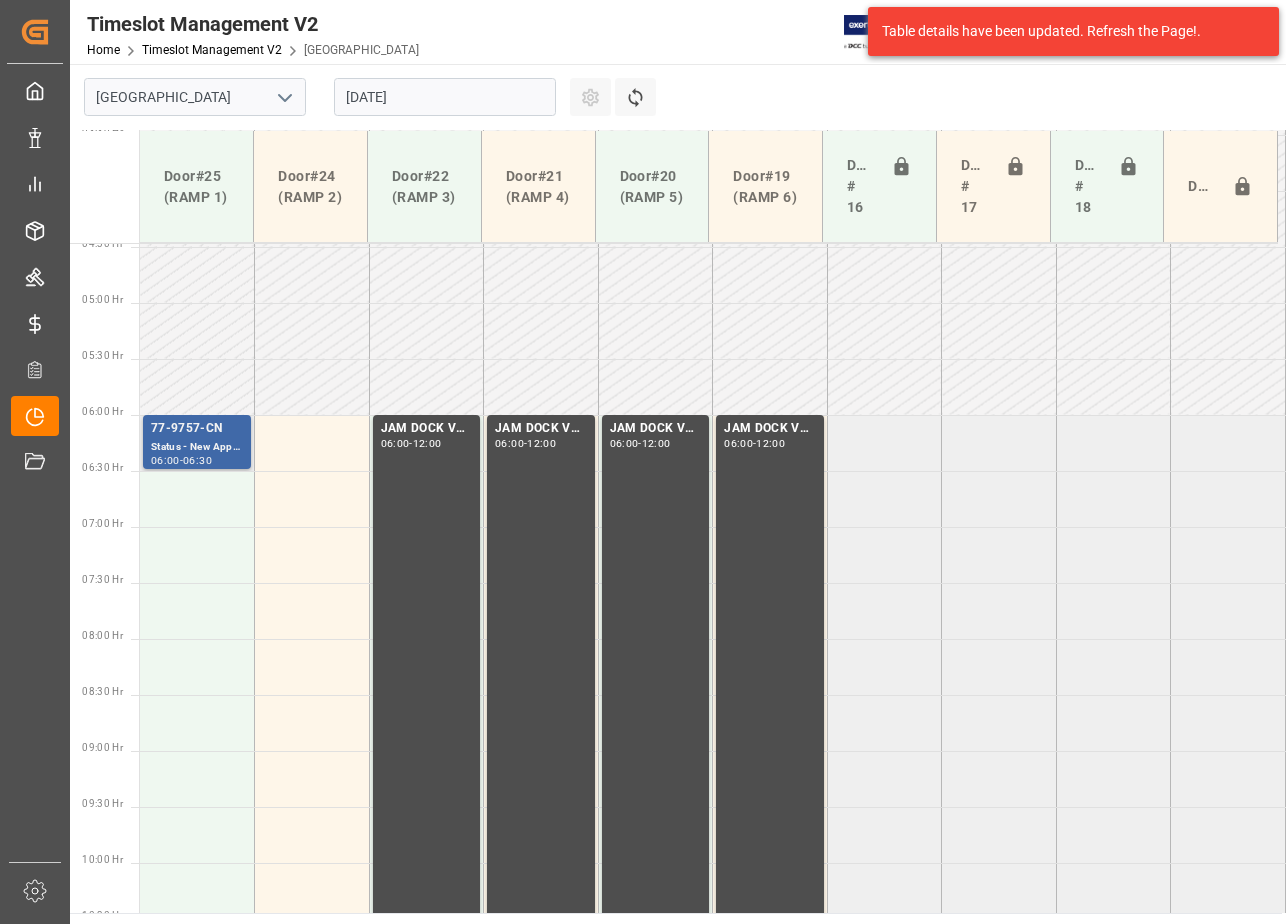 click on "77-9757-CN" at bounding box center [197, 429] 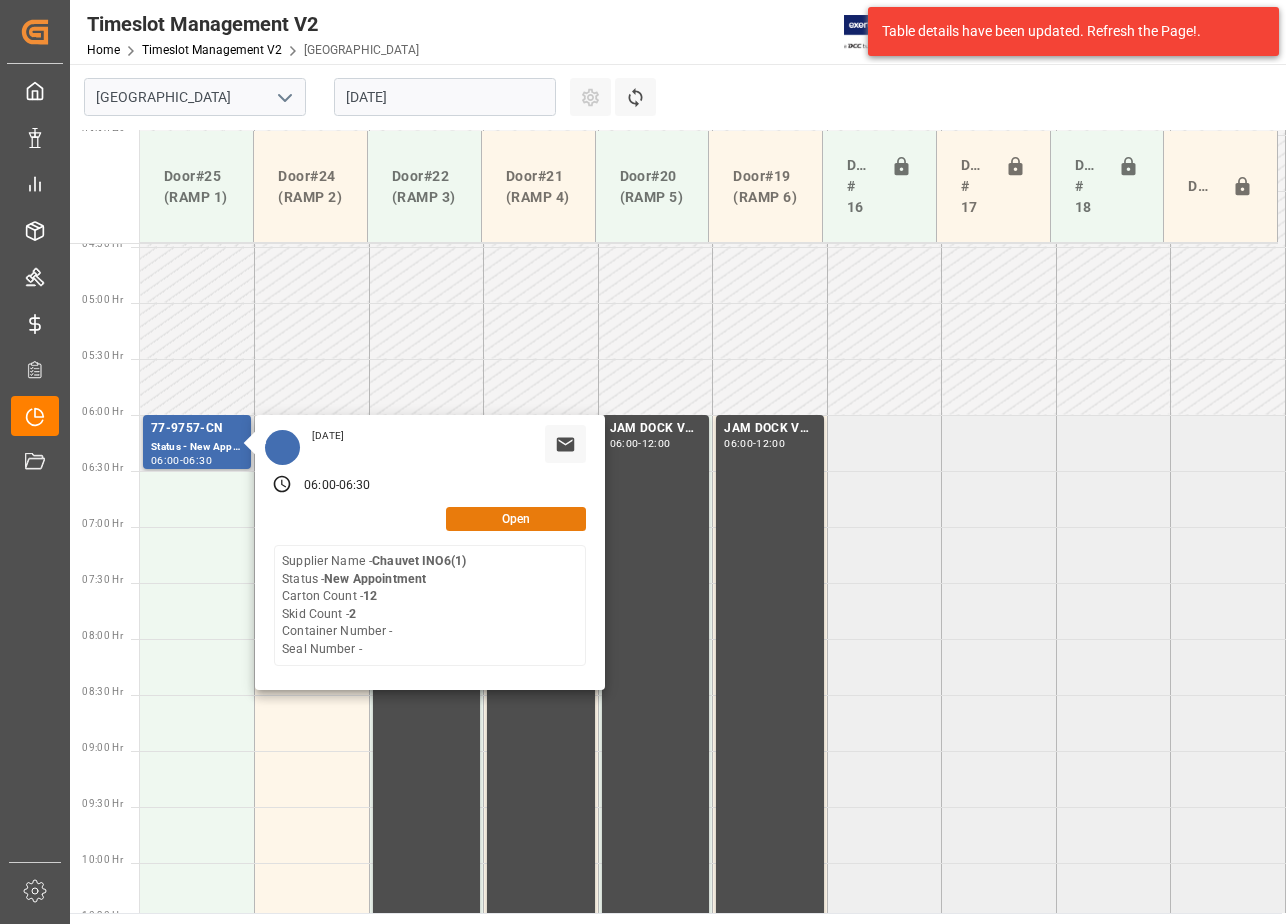 click on "Open" at bounding box center [516, 519] 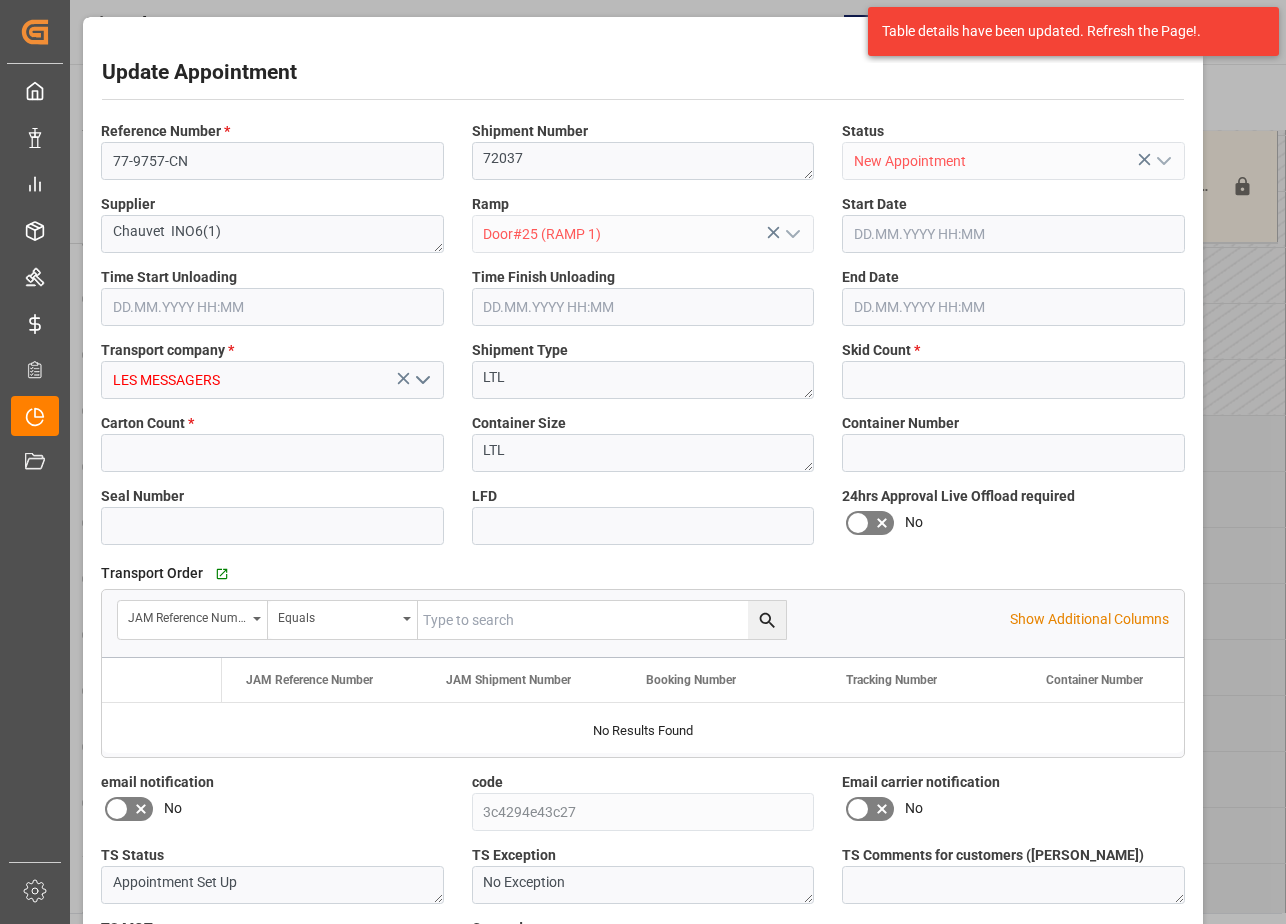 type on "2" 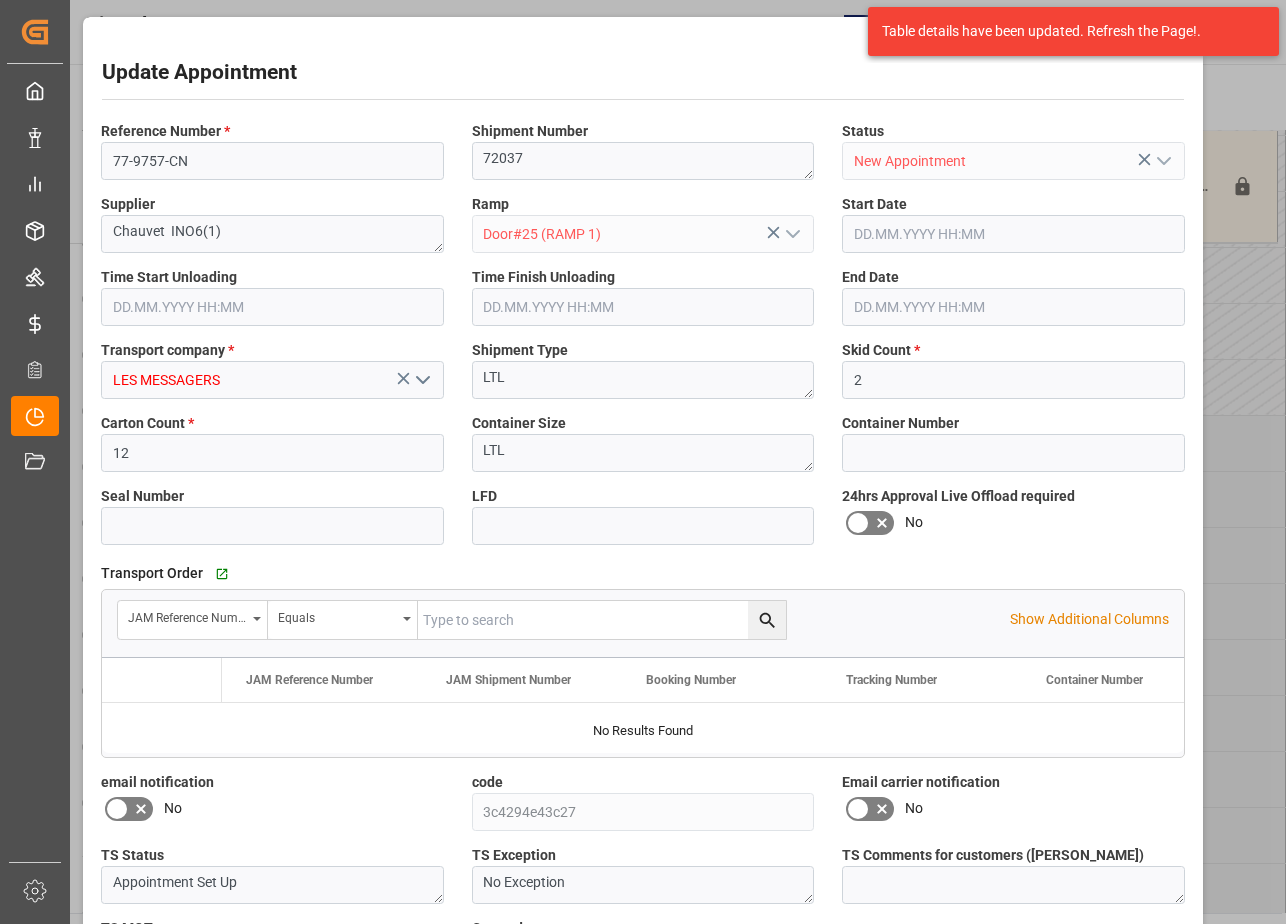type on "[DATE] 06:00" 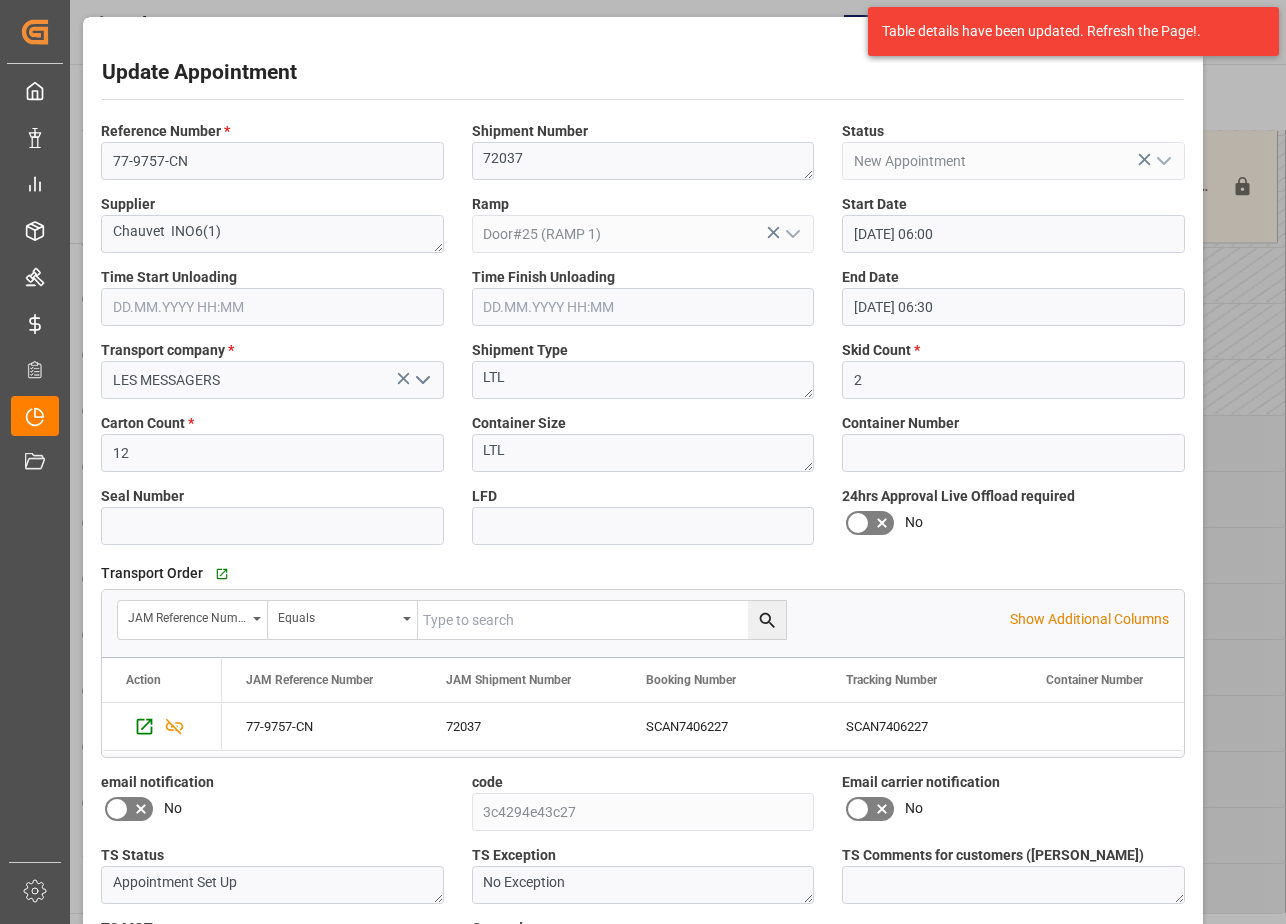 click on "Update Appointment Reference Number   *   77-9757-CN Shipment Number     72037 Status     New Appointment Supplier     Chauvet  INO6(1) Ramp     Door#25 (RAMP 1) Start Date     [DATE] 06:00 Time Start Unloading     Time Finish Unloading     End Date     [DATE] 06:30 Transport company   *   LES MESSAGERS Shipment Type     LTL Skid Count   *   2 Carton Count   *   12 Container Size     LTL Container Number     Seal Number     LFD     24hrs Approval Live Offload required     No   Transport Order   Go to Shipment Tracking Grid  JAM Reference Number Equals Show Additional Columns
Drag here to set row groups Drag here to set column labels
Action
72037" at bounding box center (643, 462) 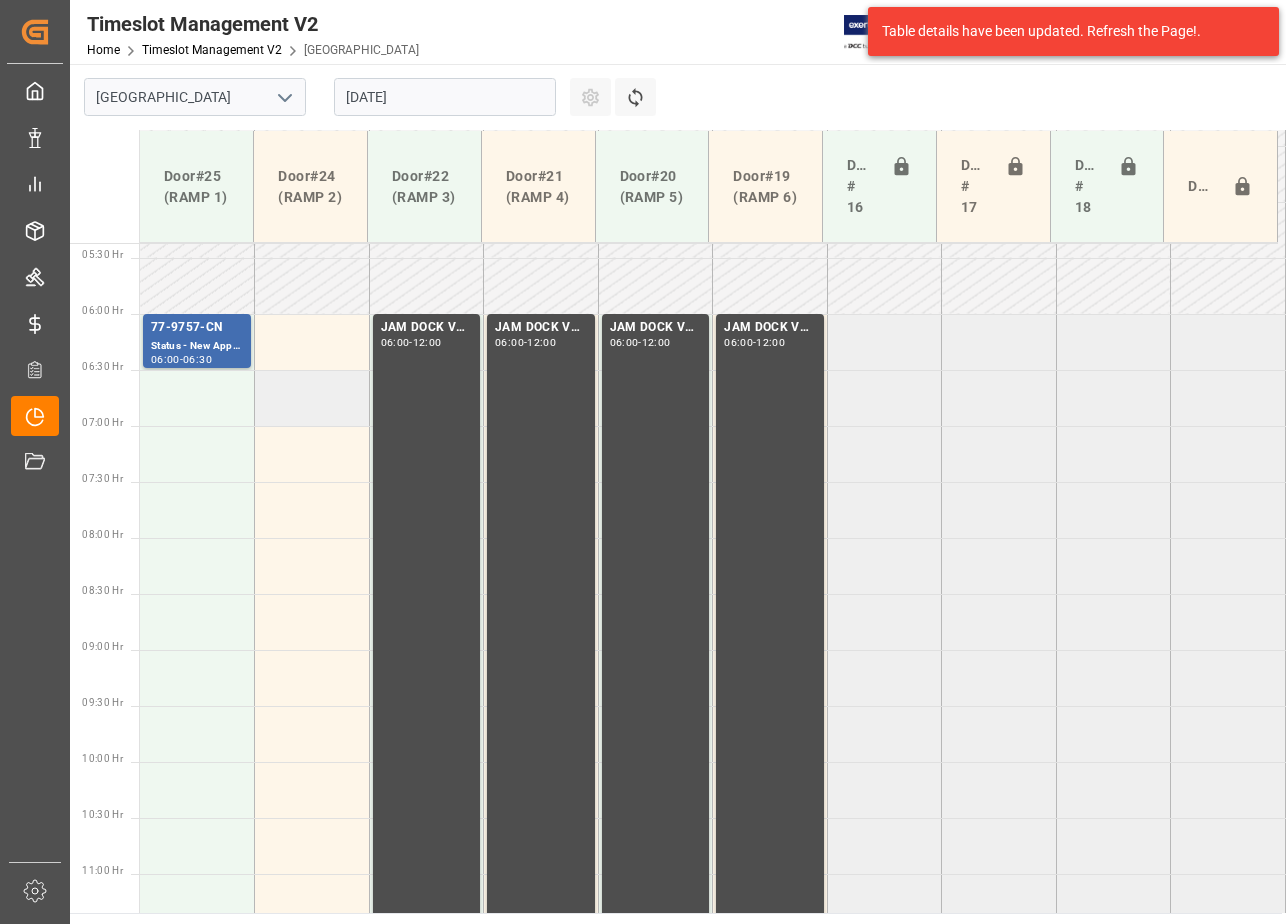 scroll, scrollTop: 700, scrollLeft: 0, axis: vertical 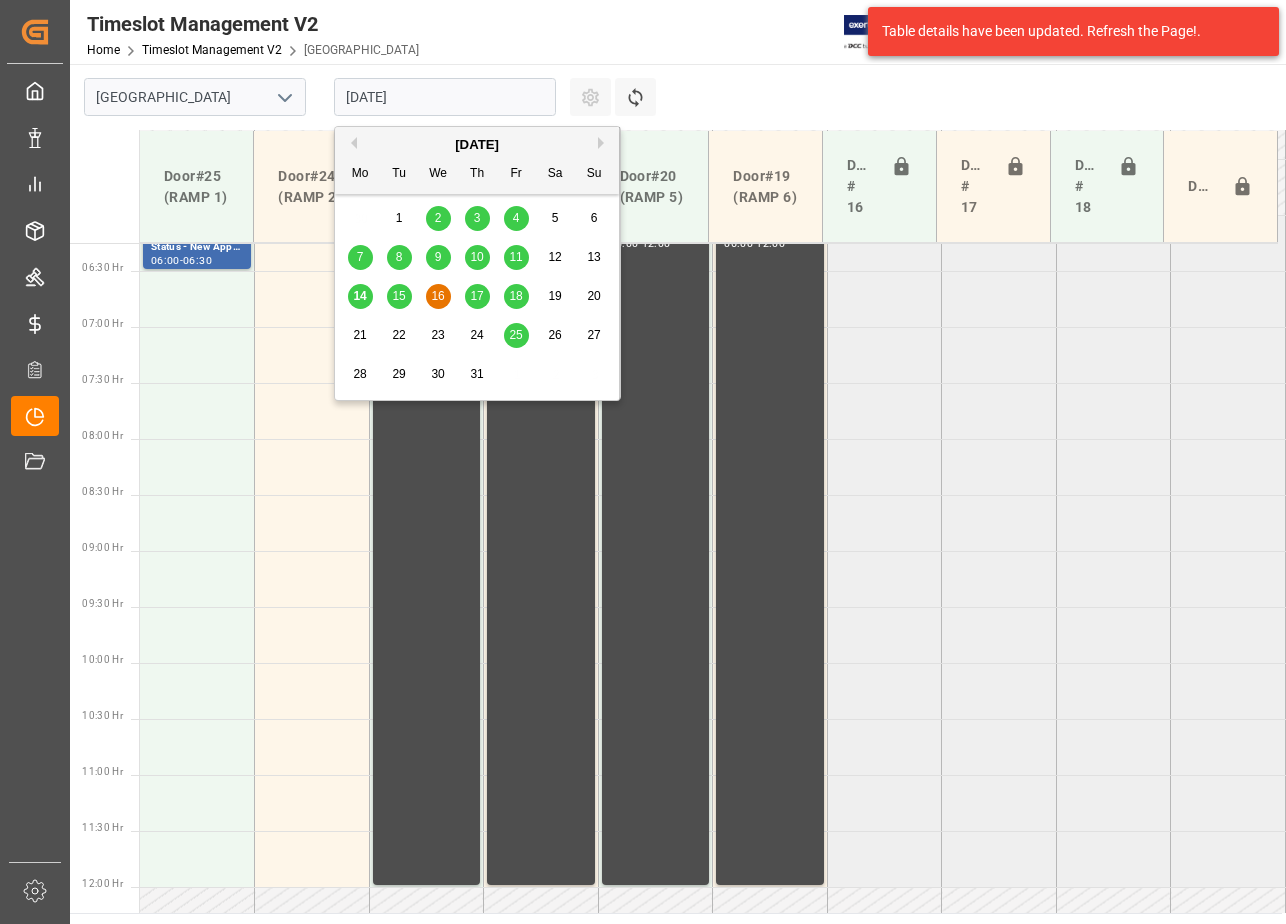click on "[DATE]" at bounding box center [445, 97] 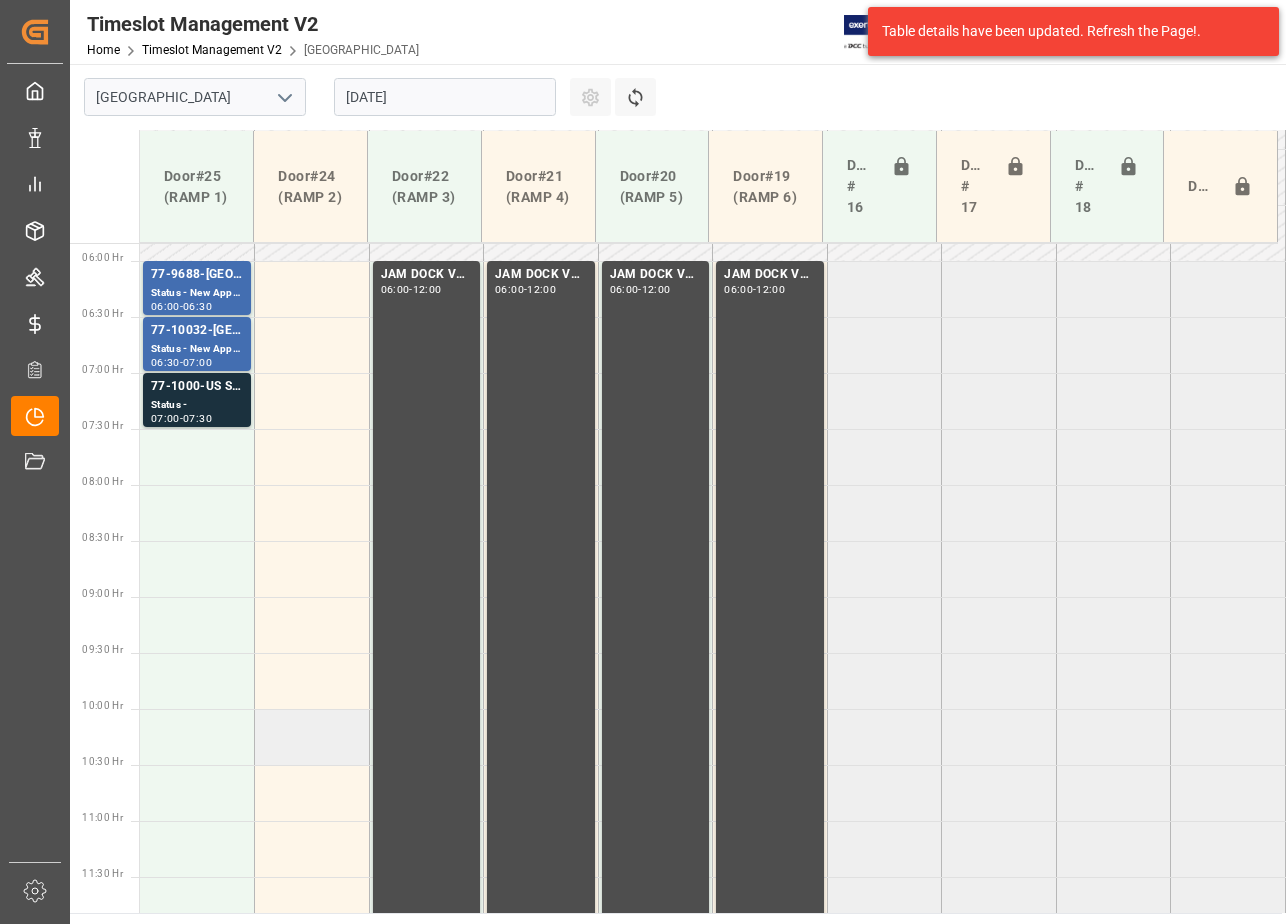scroll, scrollTop: 625, scrollLeft: 0, axis: vertical 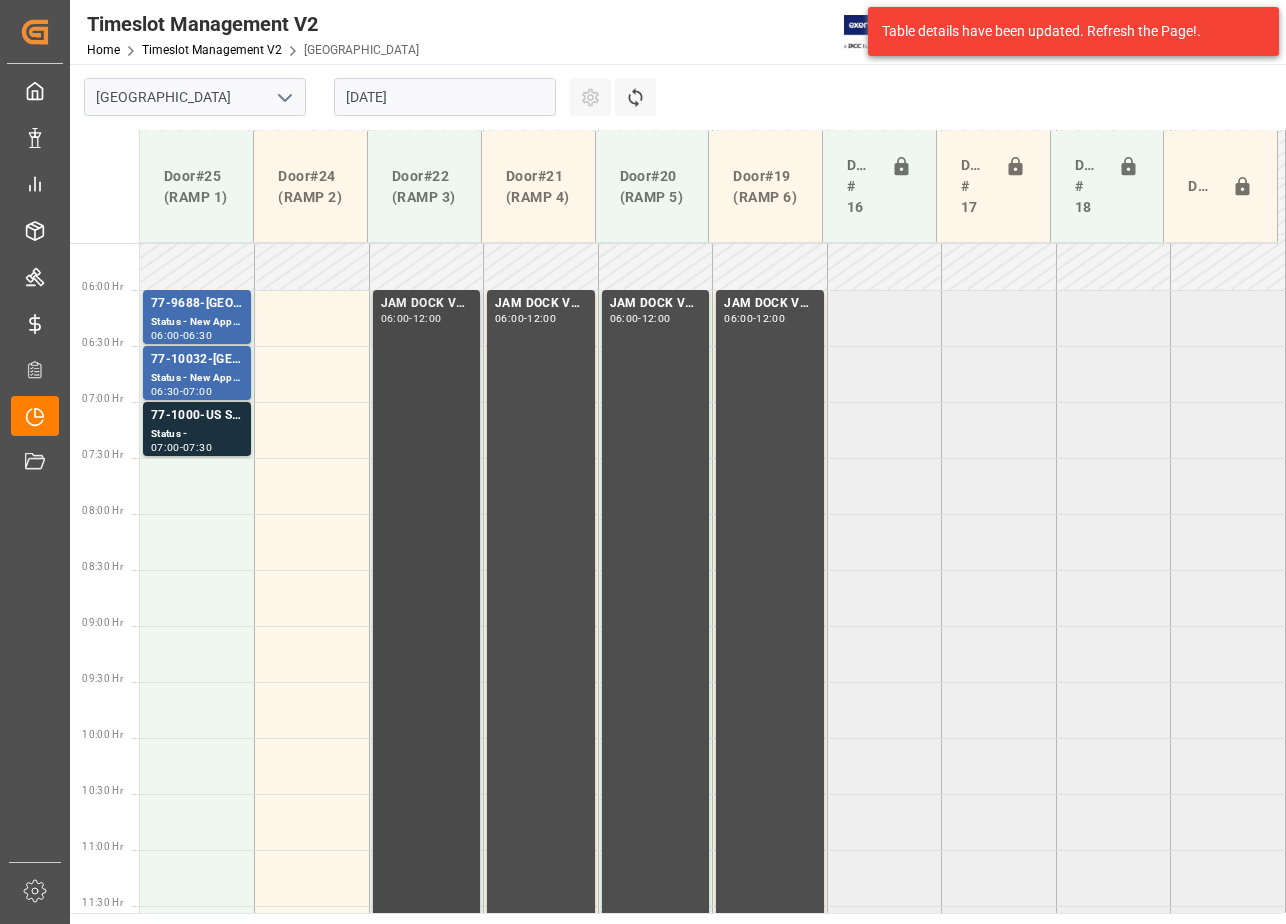 click on "JAM DOCK VOLUME CONTROL" at bounding box center (427, 304) 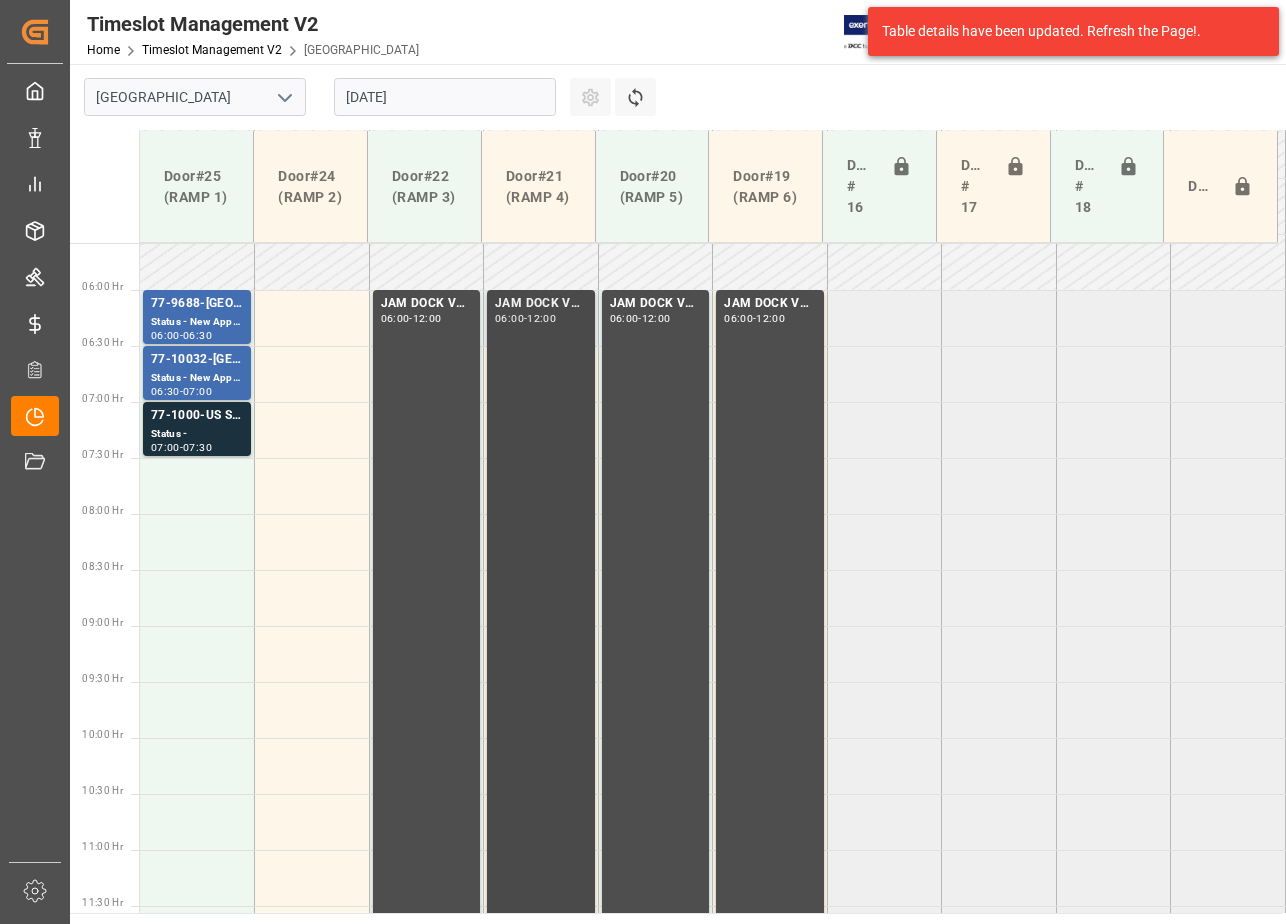 click on "-" at bounding box center (525, 318) 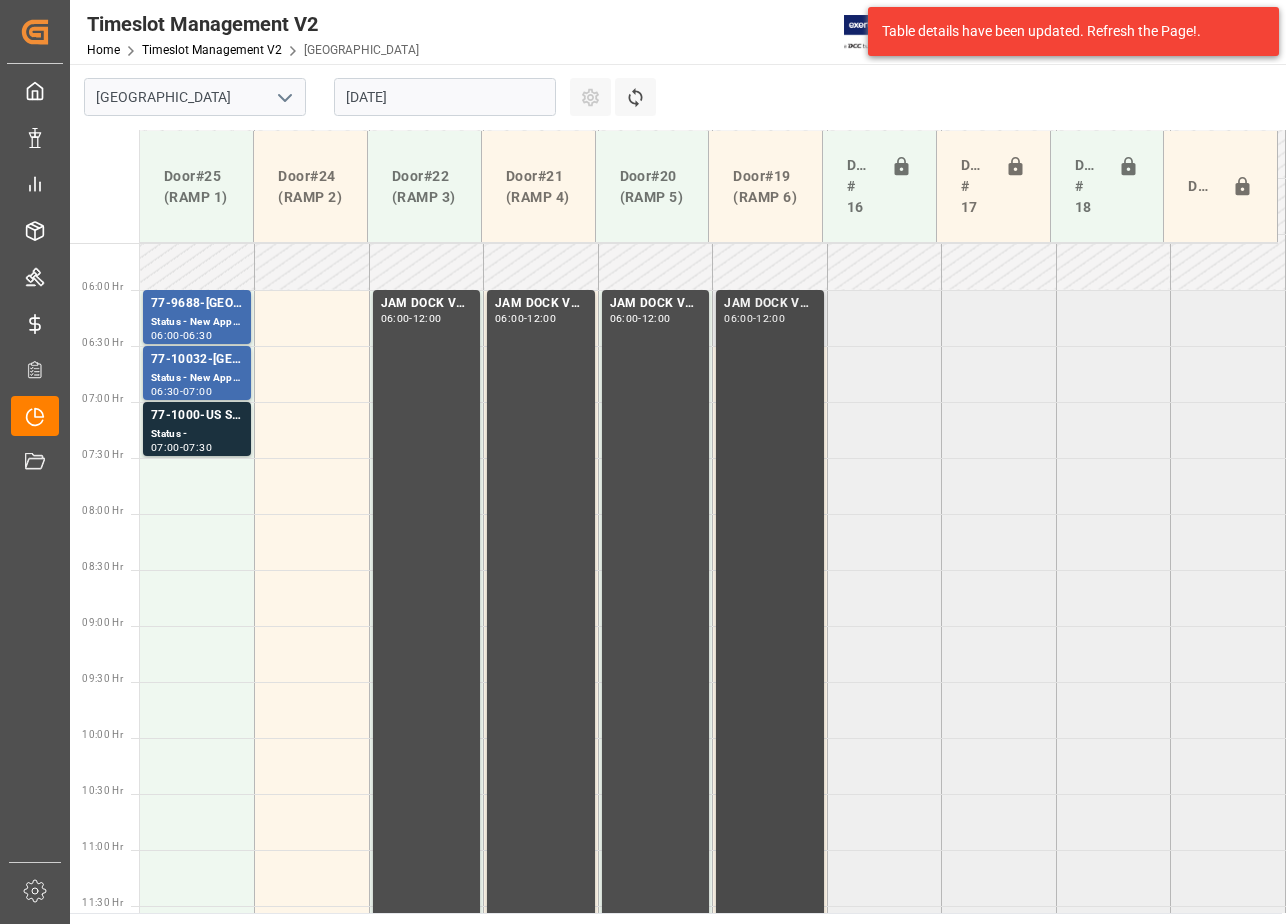drag, startPoint x: 658, startPoint y: 321, endPoint x: 711, endPoint y: 330, distance: 53.75872 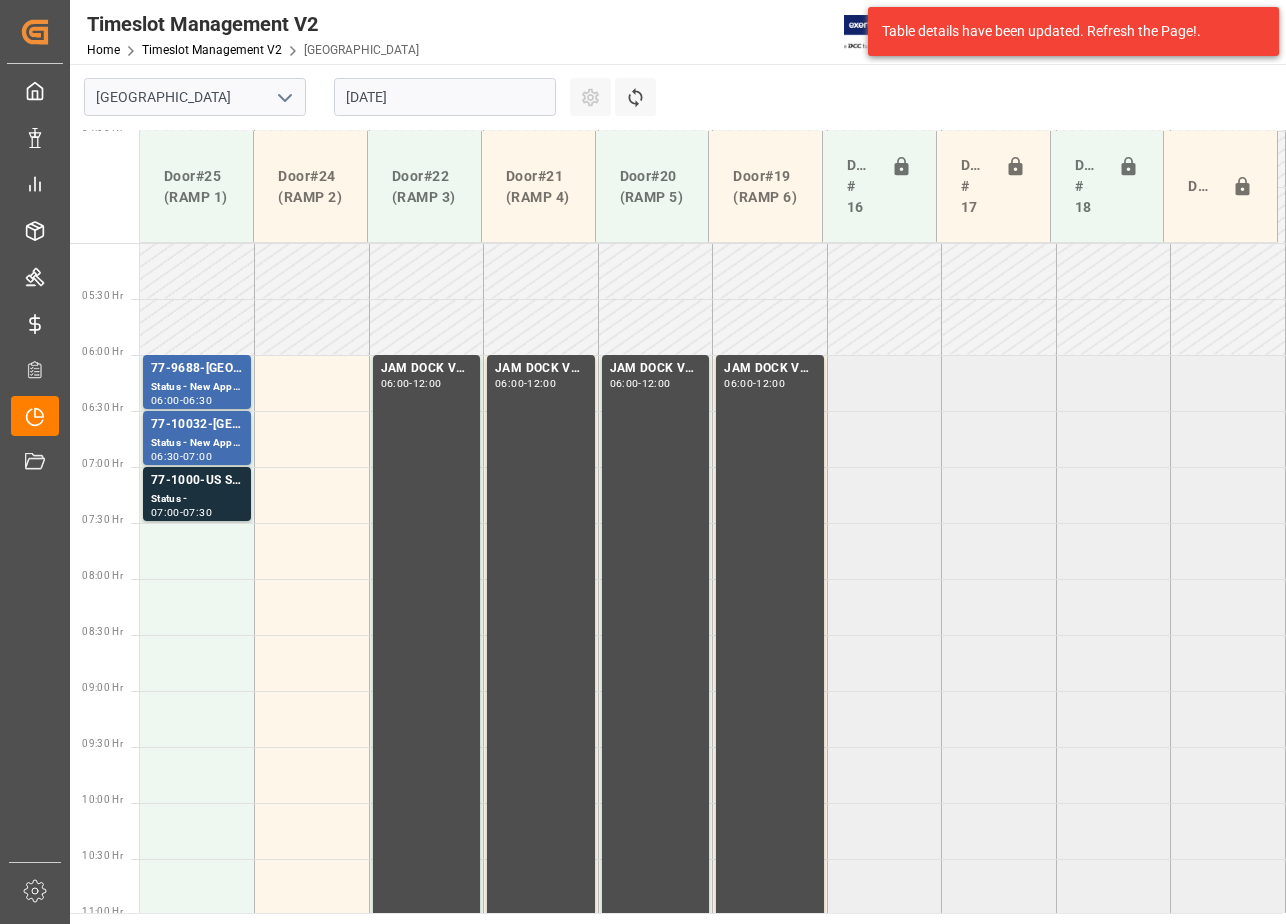 scroll, scrollTop: 525, scrollLeft: 0, axis: vertical 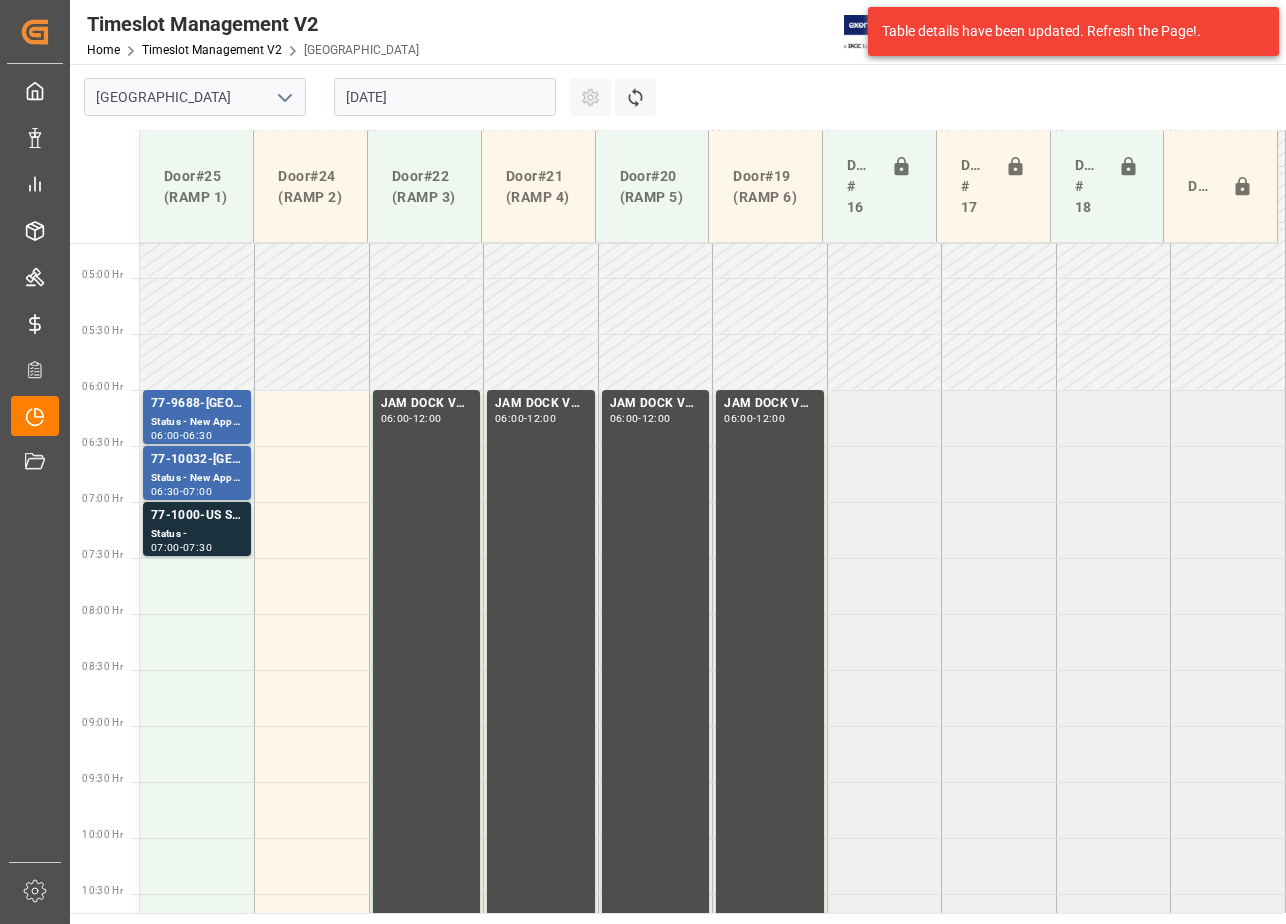 click on "[DATE]" at bounding box center [445, 97] 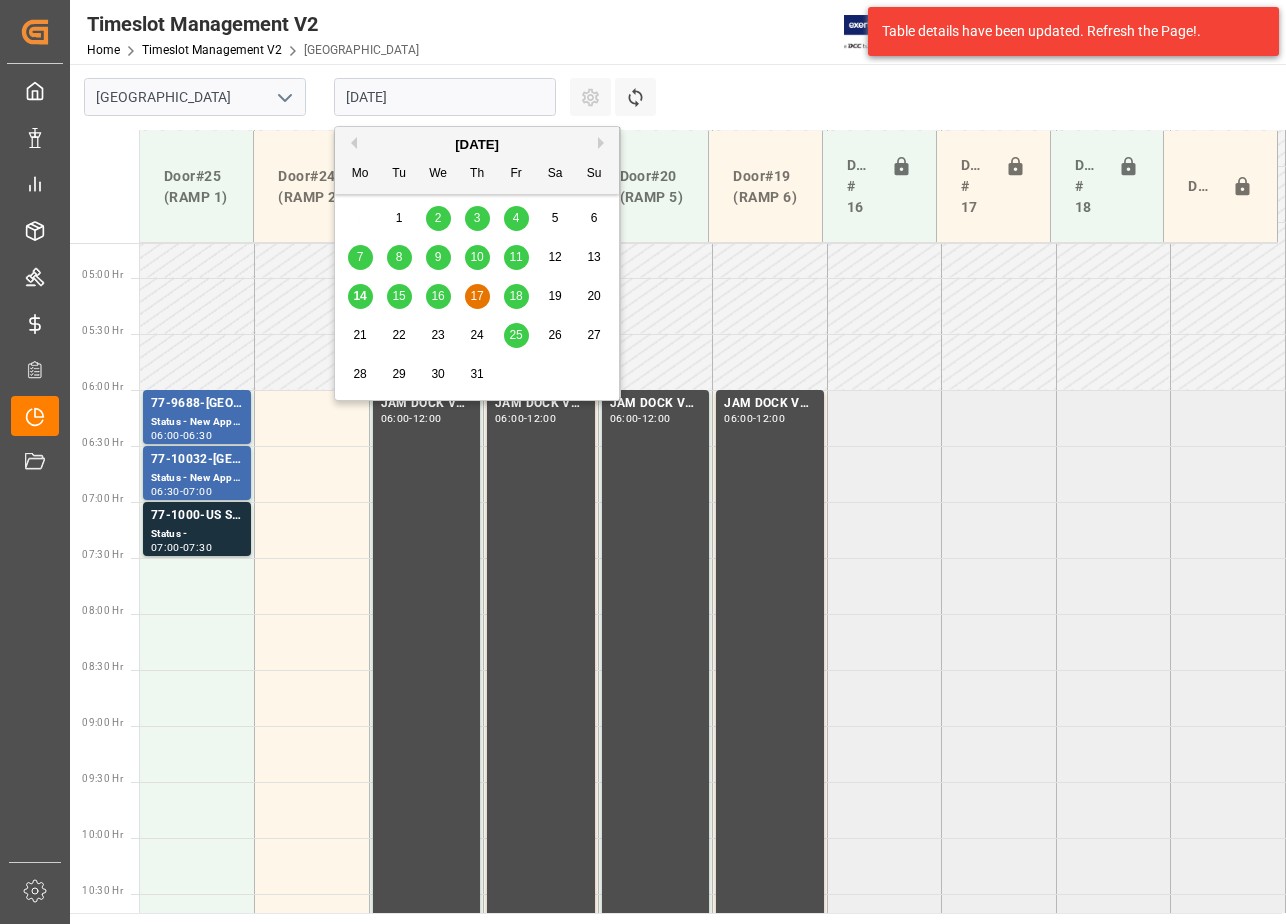 click on "18" at bounding box center [516, 297] 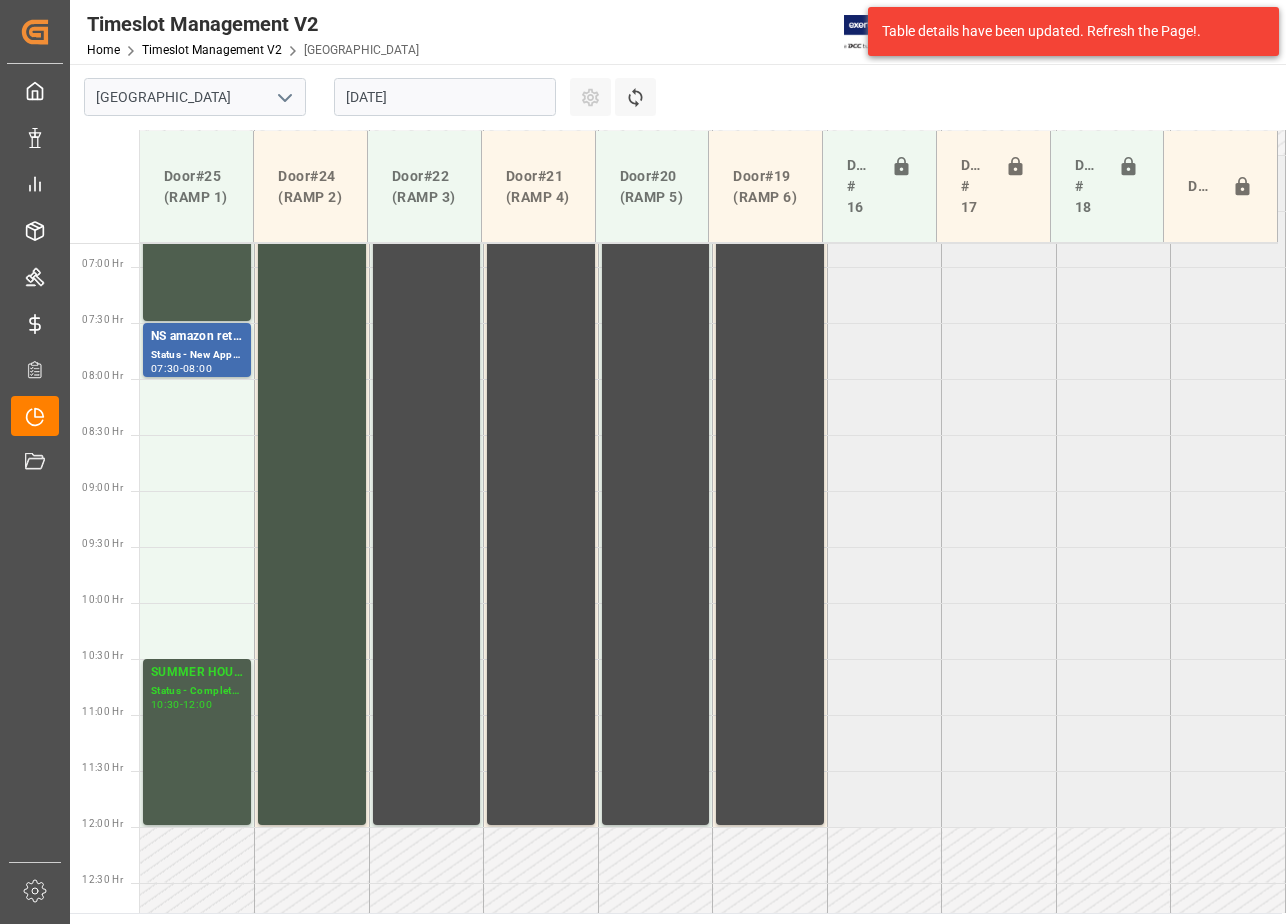 scroll, scrollTop: 725, scrollLeft: 0, axis: vertical 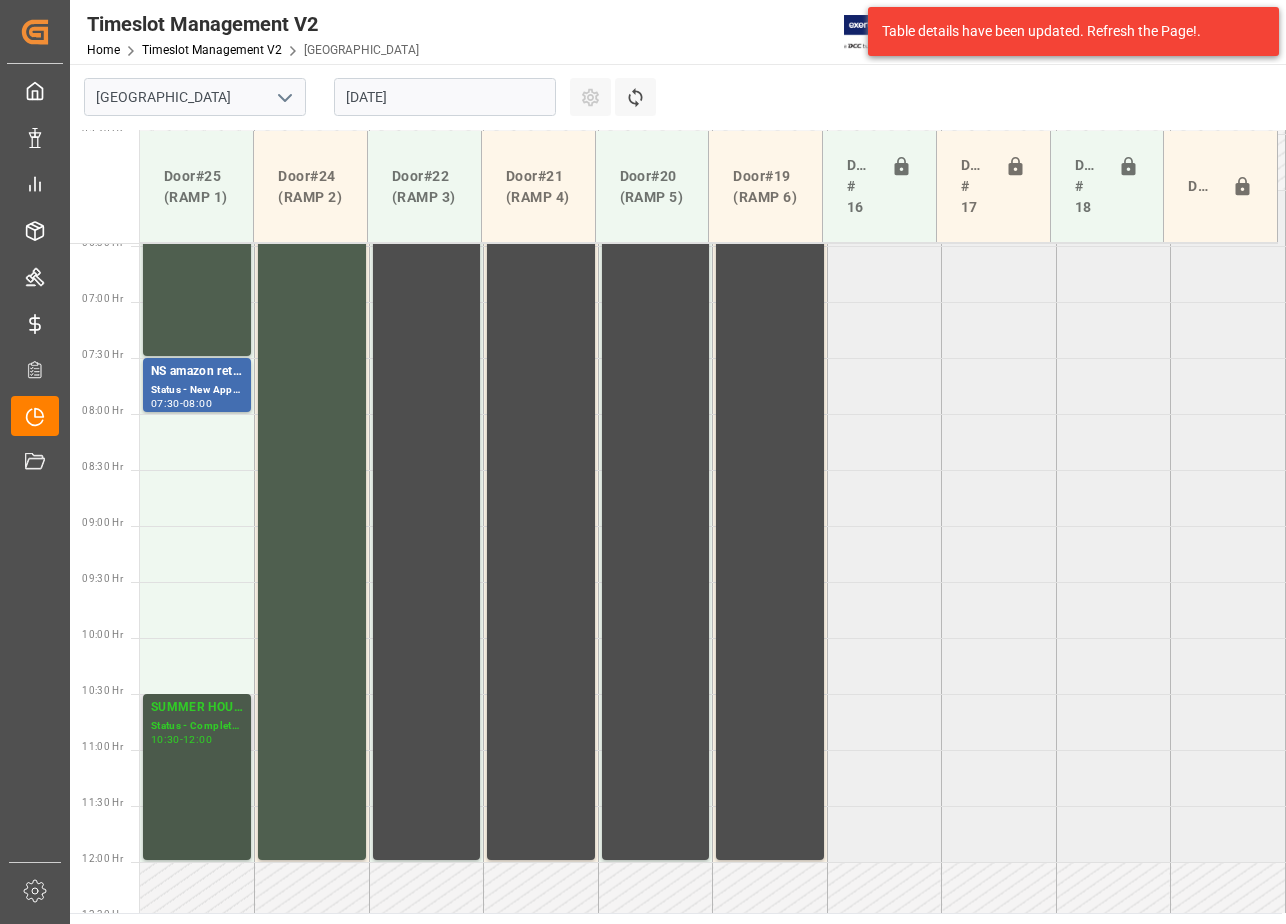 click on "SUMMER HOURS" at bounding box center [197, 708] 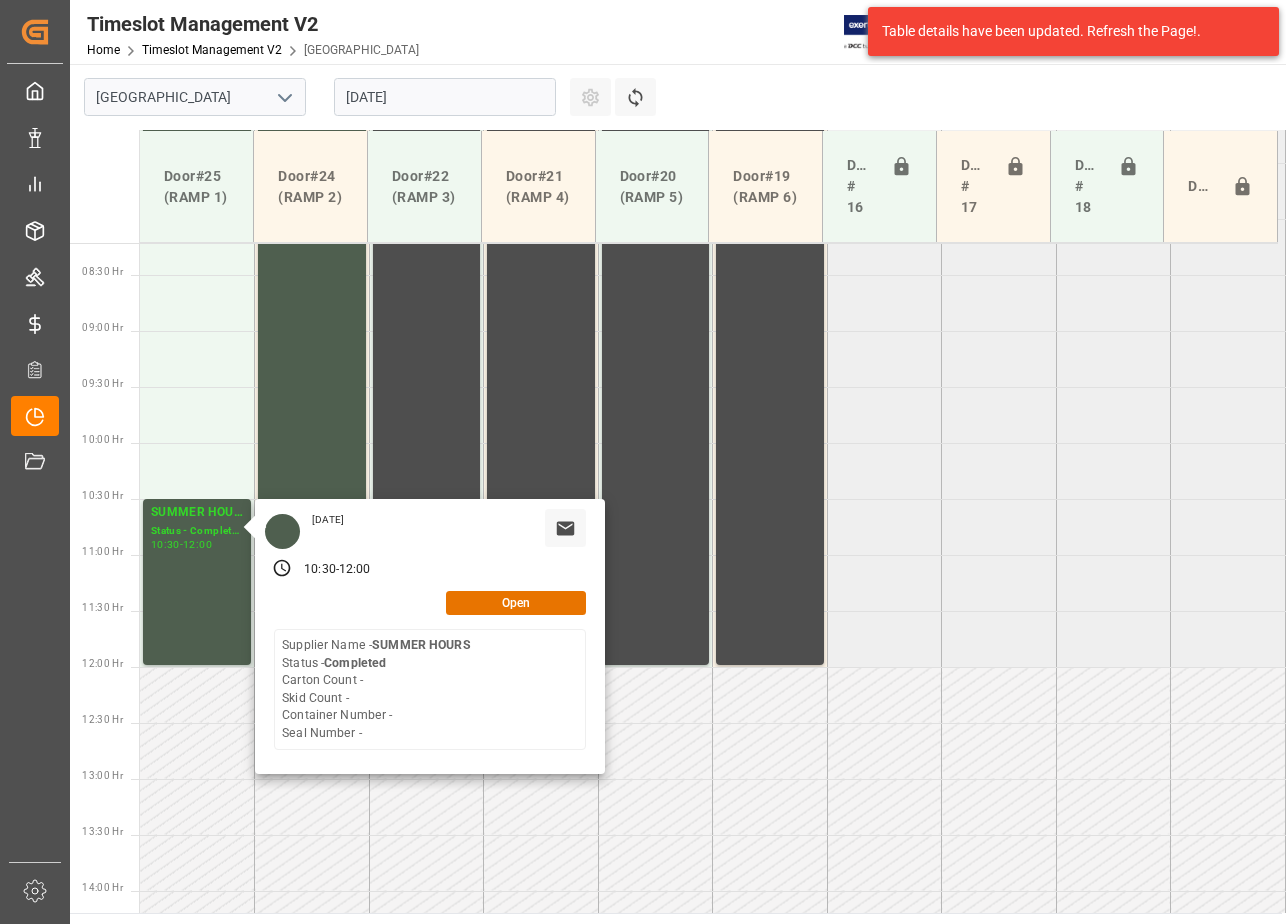 scroll, scrollTop: 925, scrollLeft: 0, axis: vertical 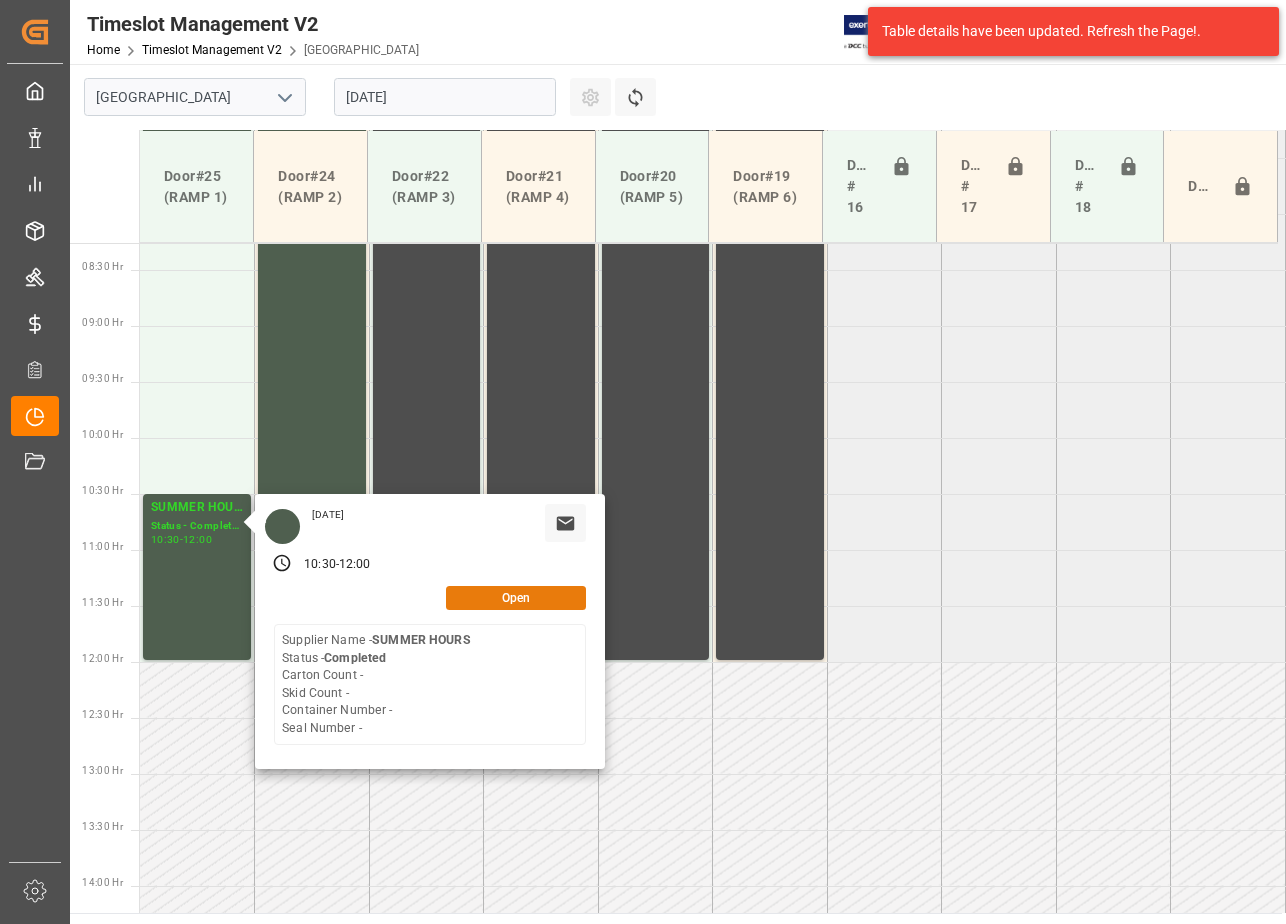 click on "Open" at bounding box center [516, 598] 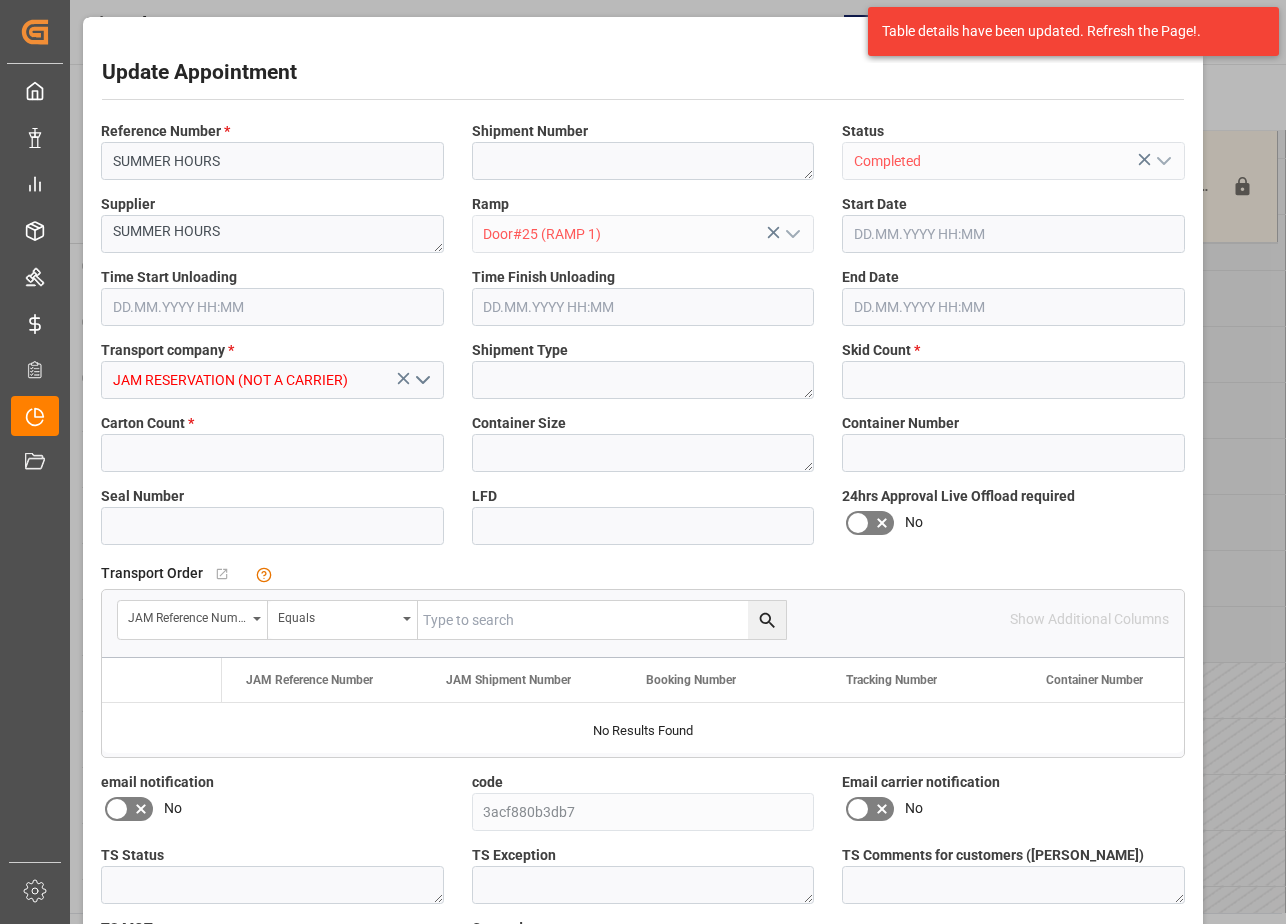 type on "0" 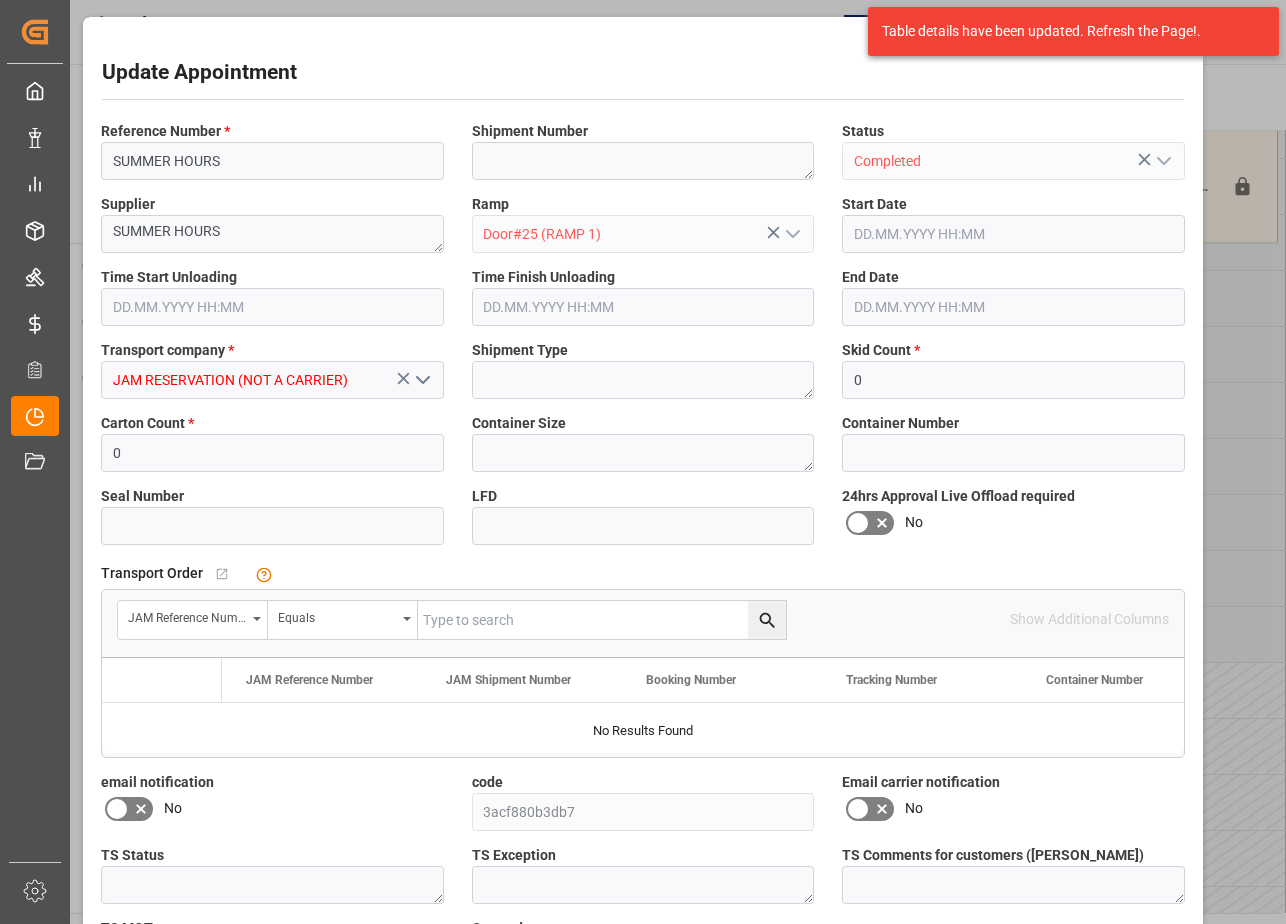 type on "[DATE] 10:30" 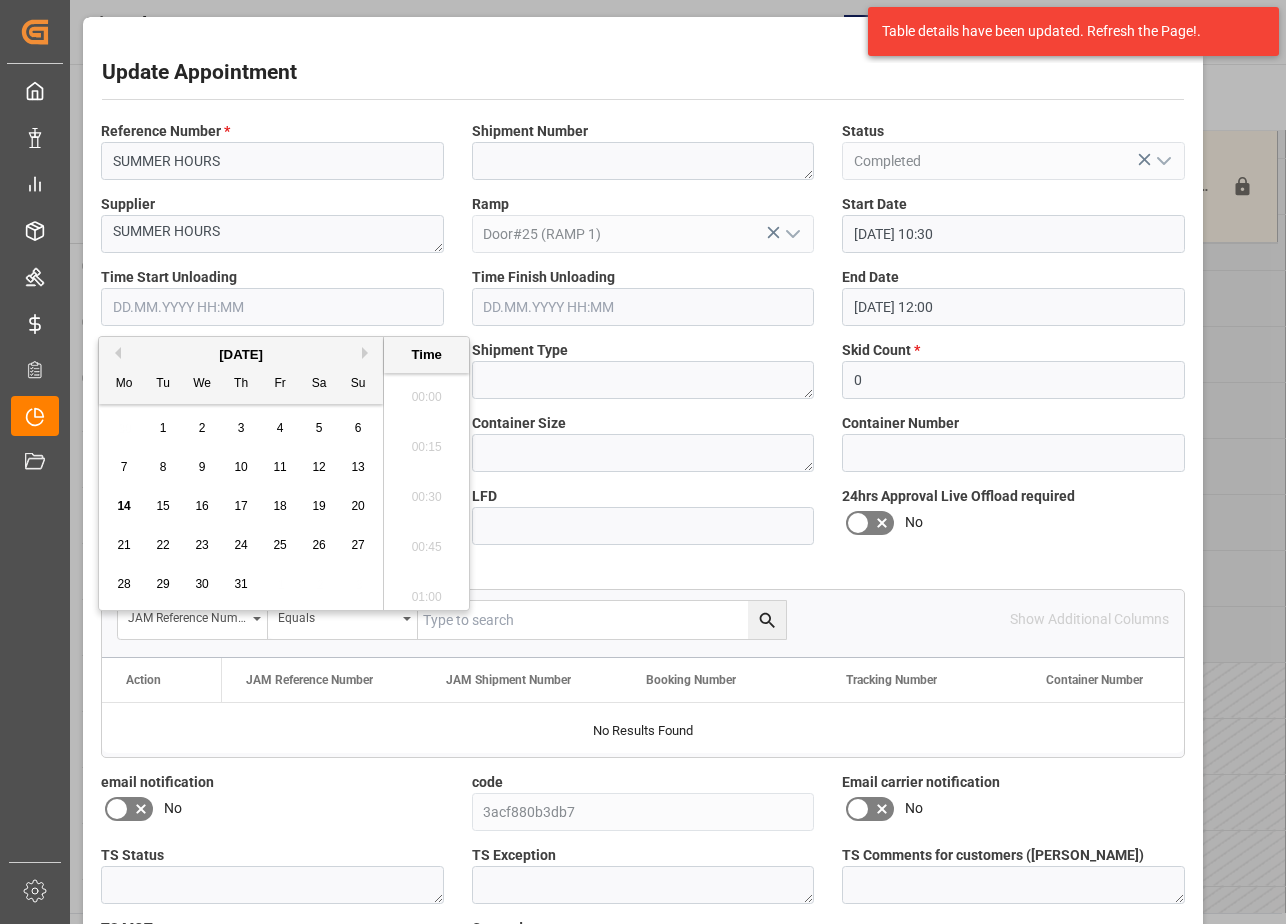 click at bounding box center [272, 307] 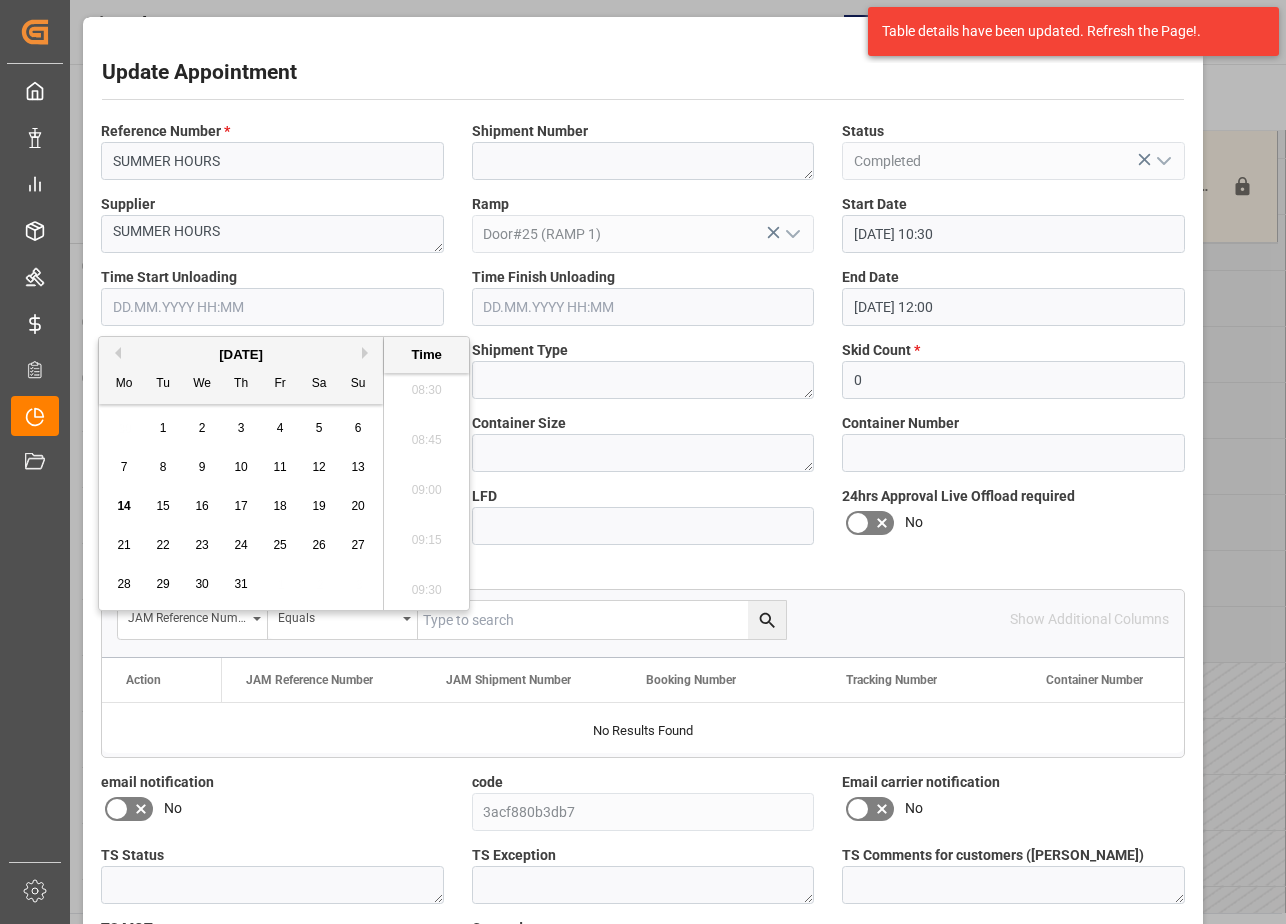 click on "Shipment Number" at bounding box center [530, 131] 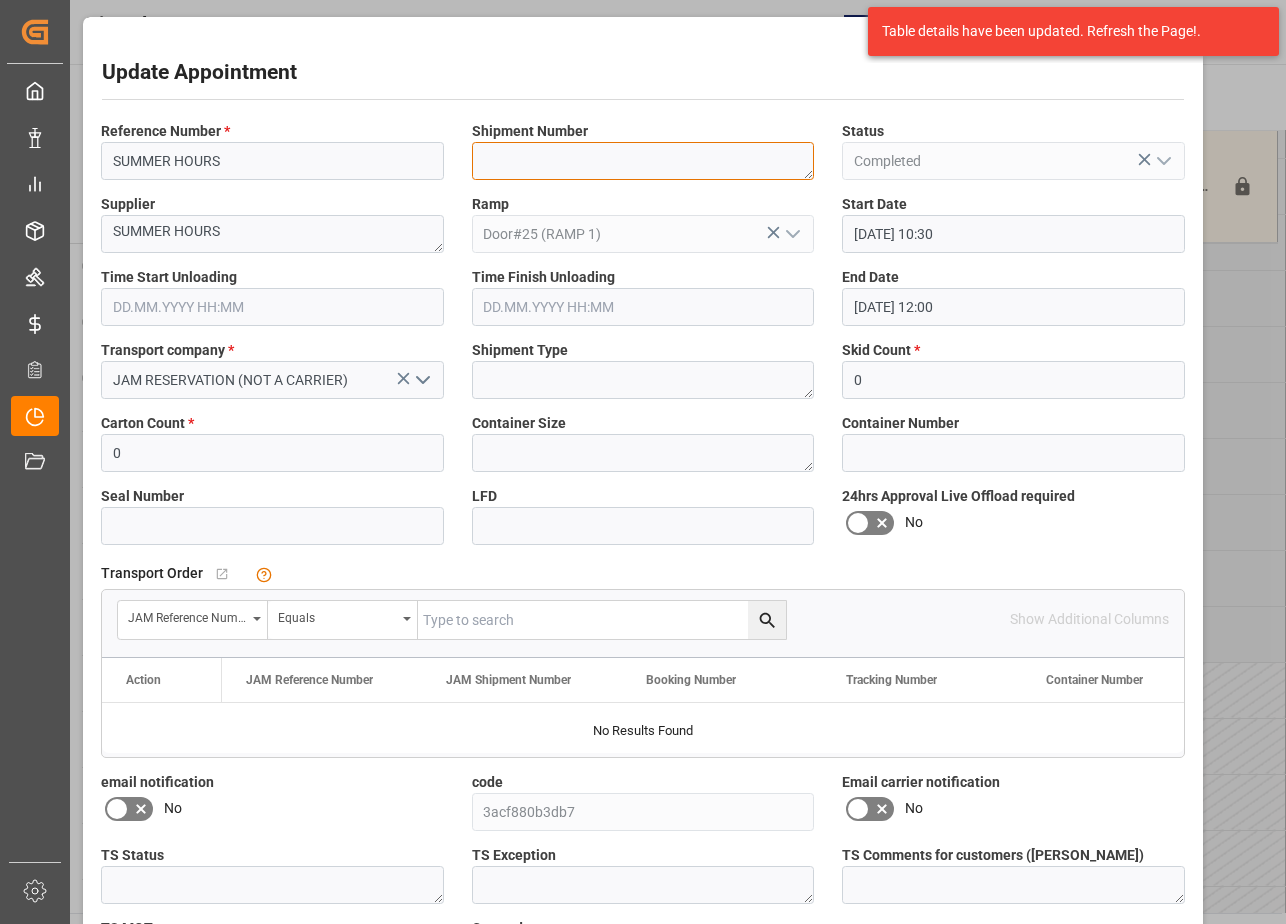 click at bounding box center (643, 161) 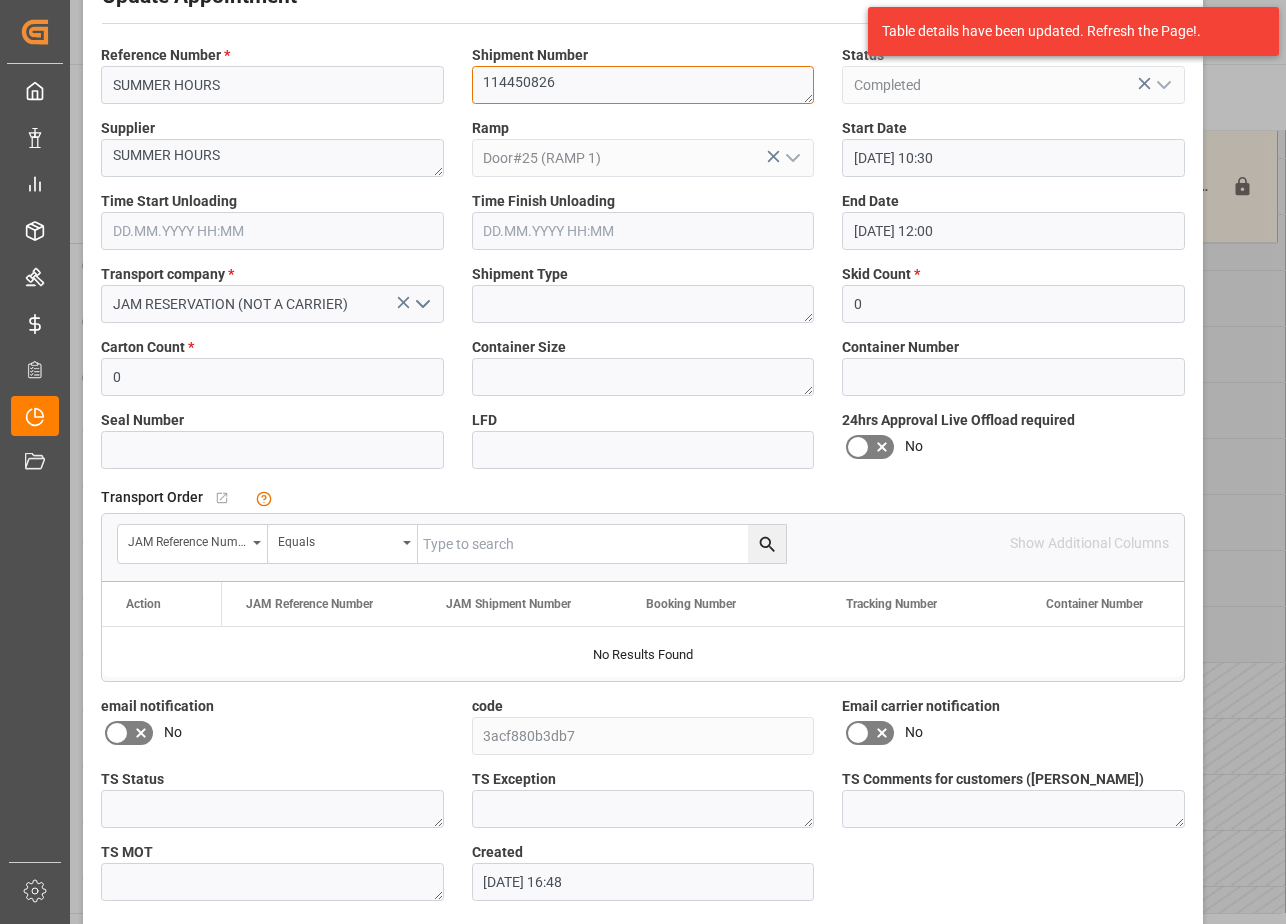 scroll, scrollTop: 0, scrollLeft: 0, axis: both 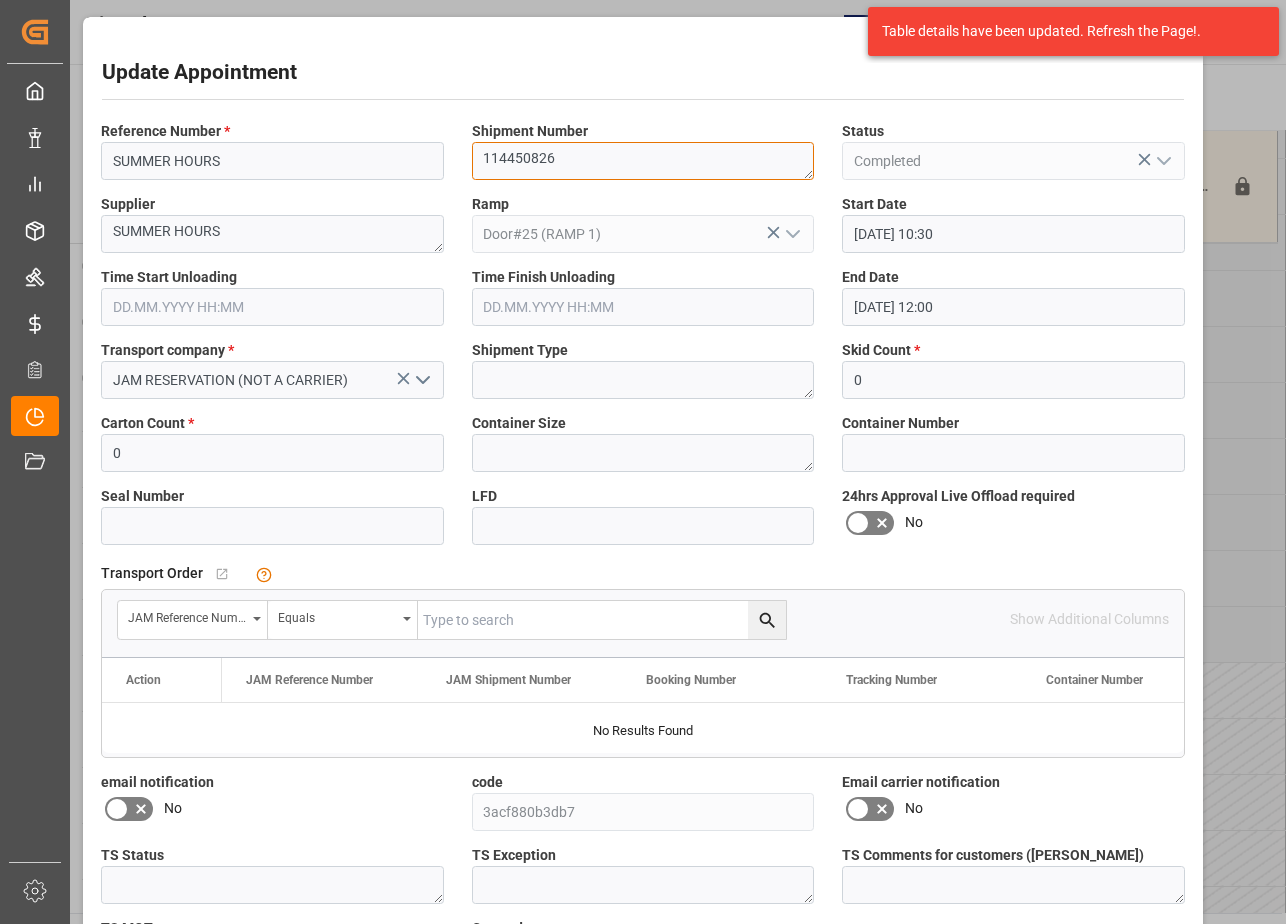 type on "114450826" 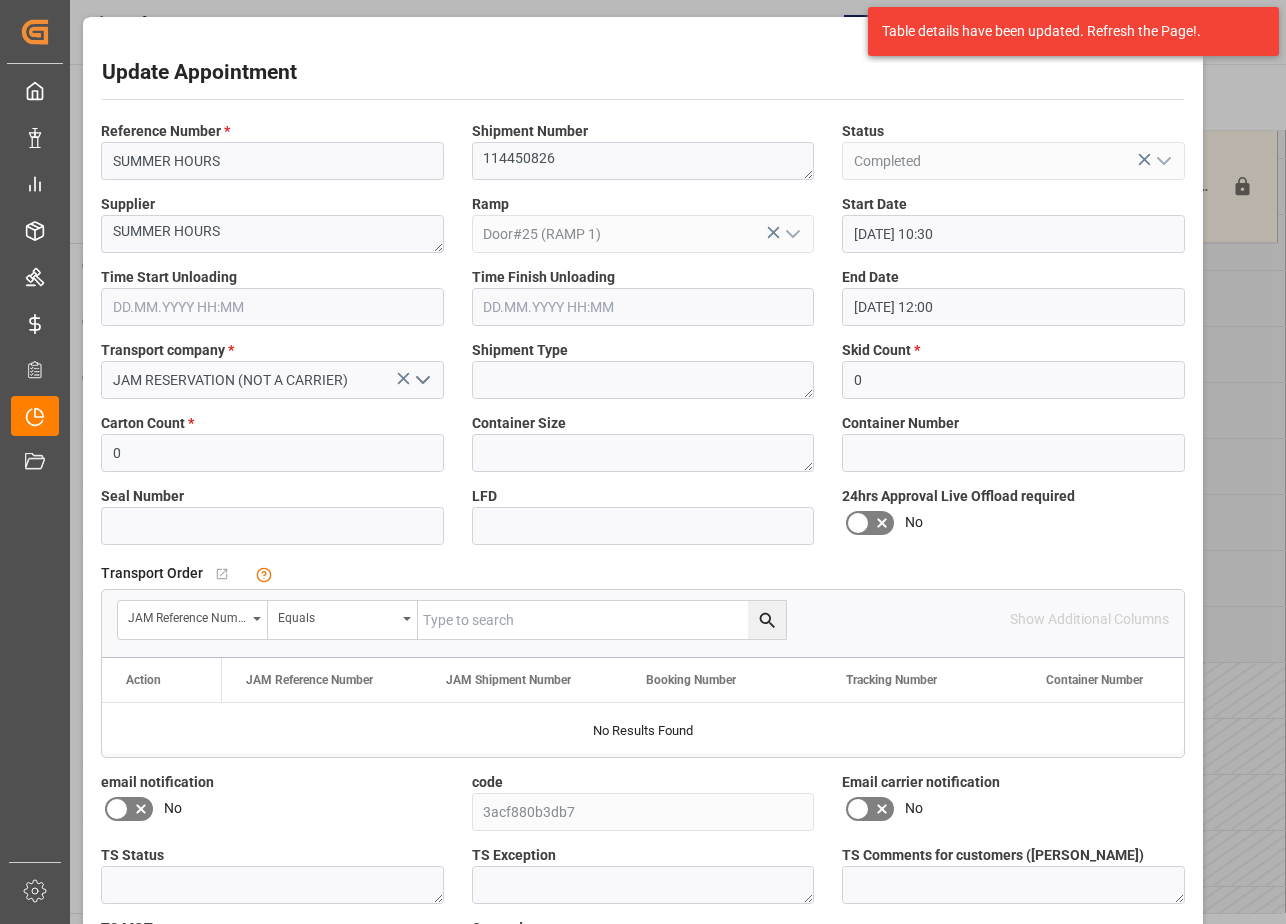 click at bounding box center [643, 307] 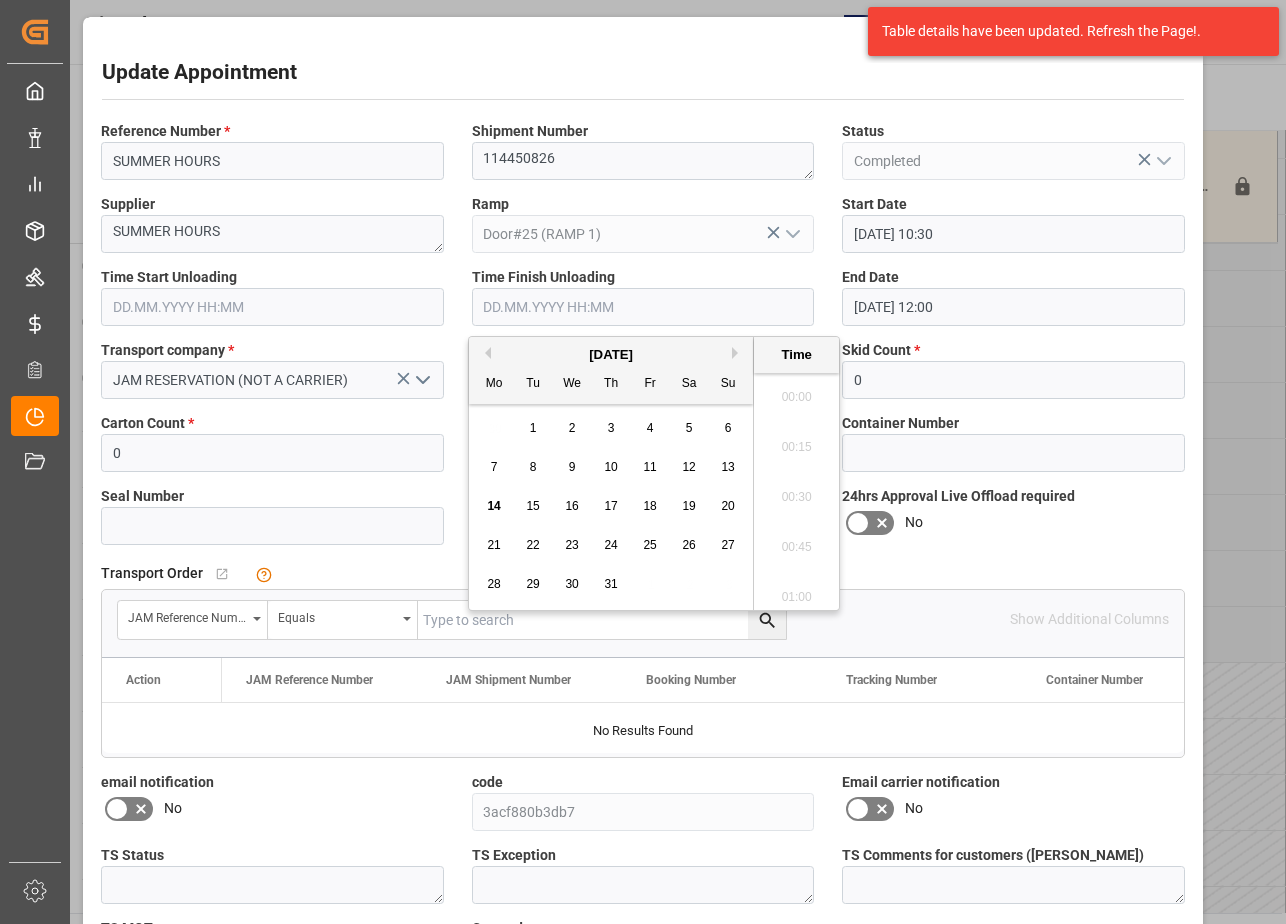 scroll, scrollTop: 1707, scrollLeft: 0, axis: vertical 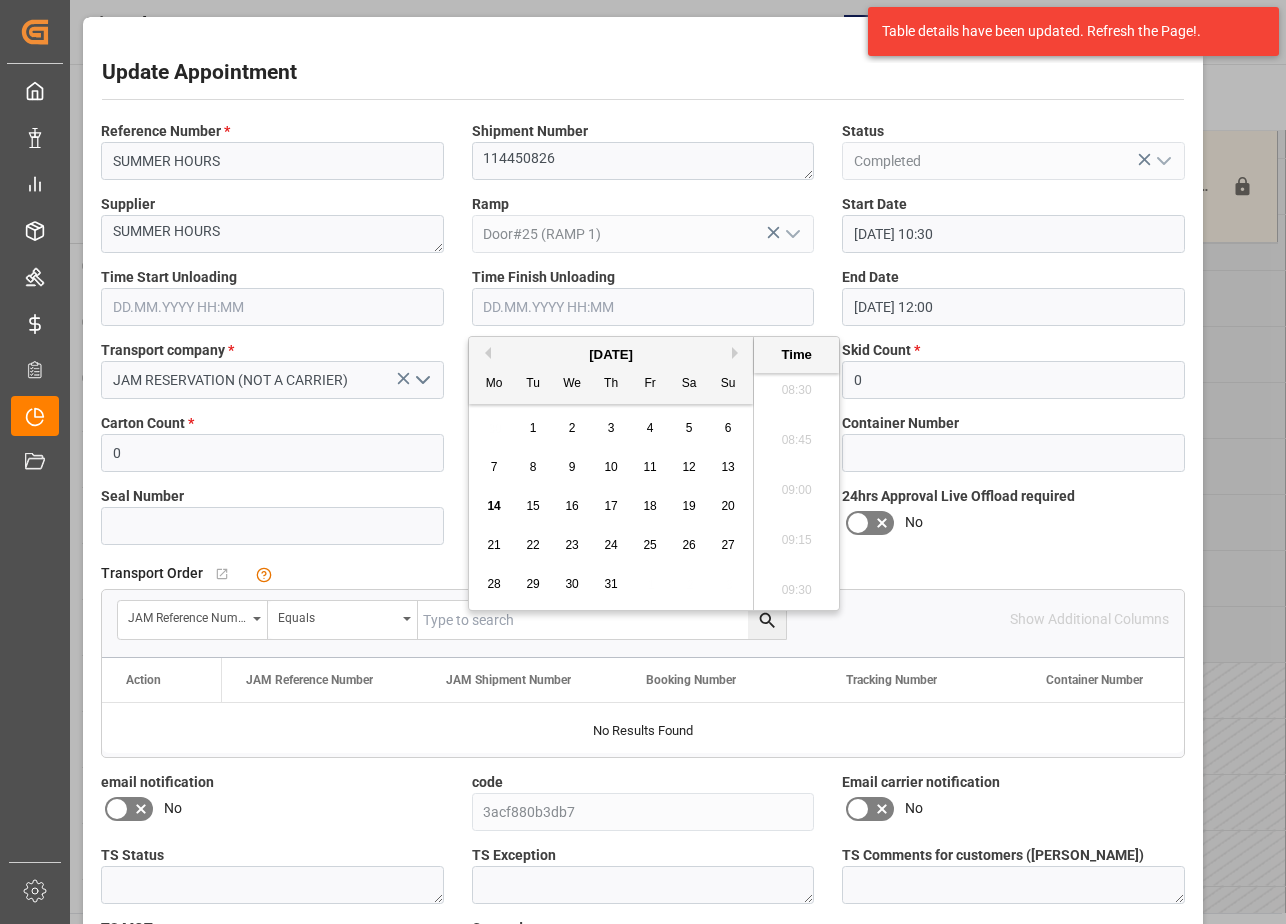 click at bounding box center [643, 307] 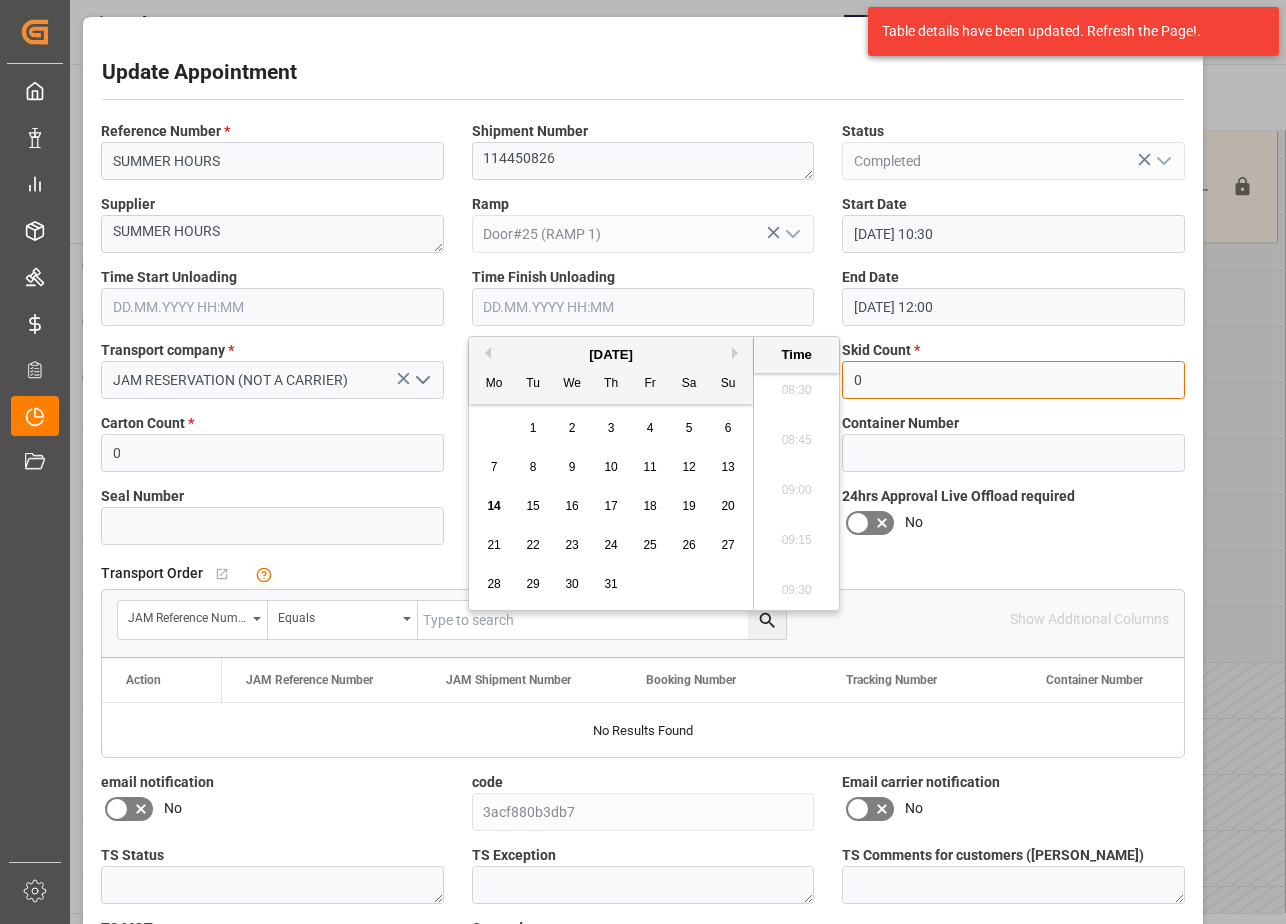 click on "0" at bounding box center (1013, 380) 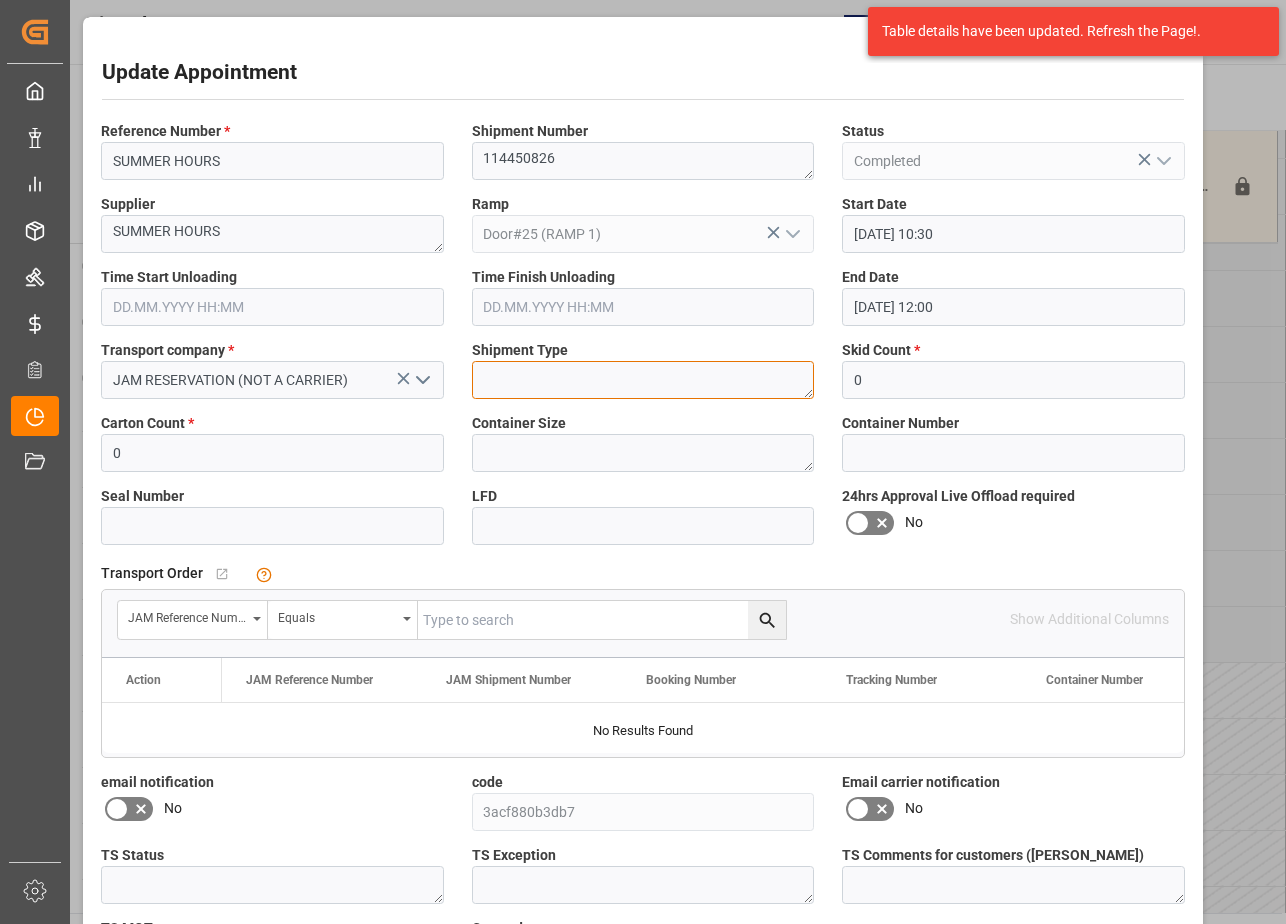 click at bounding box center [643, 380] 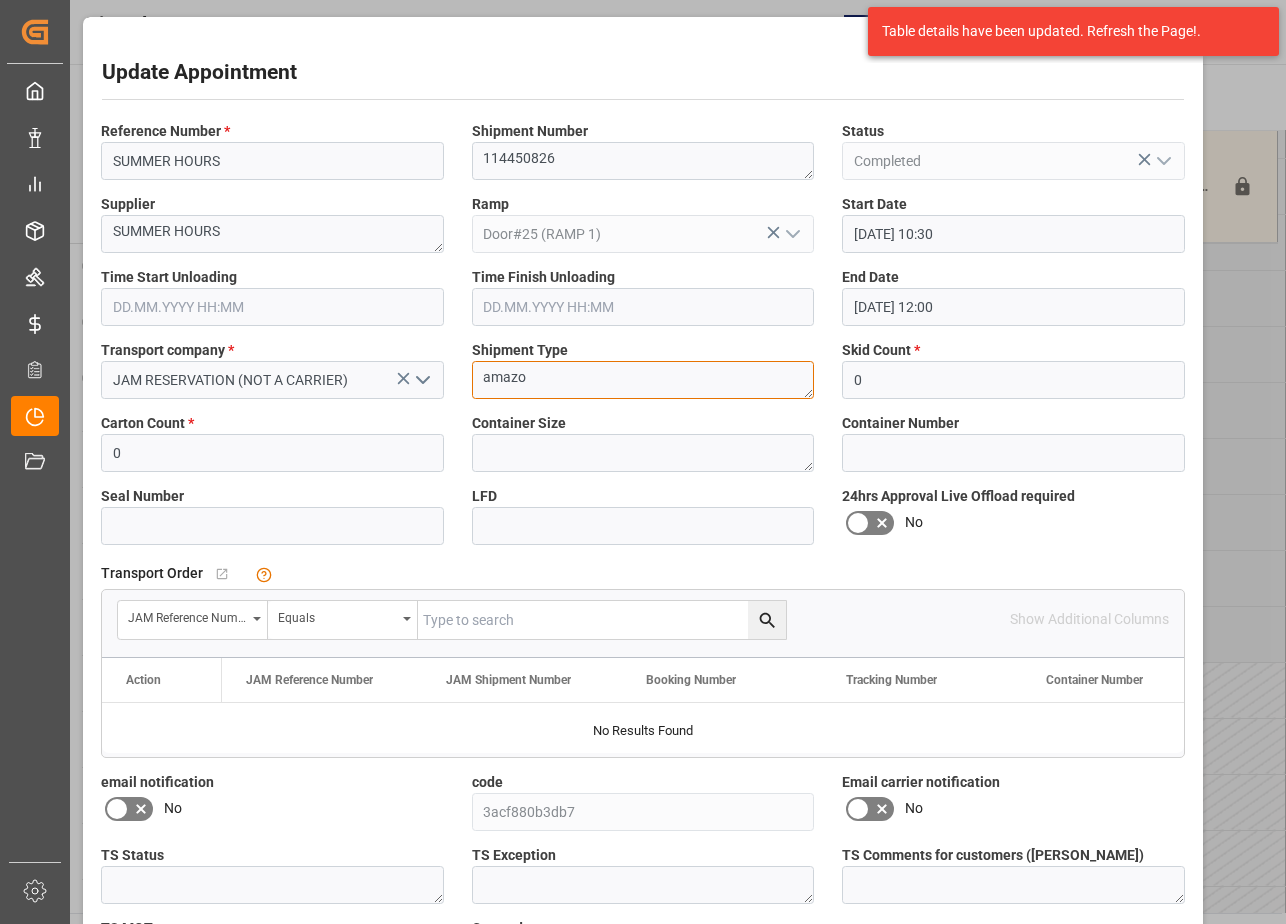type on "amazon" 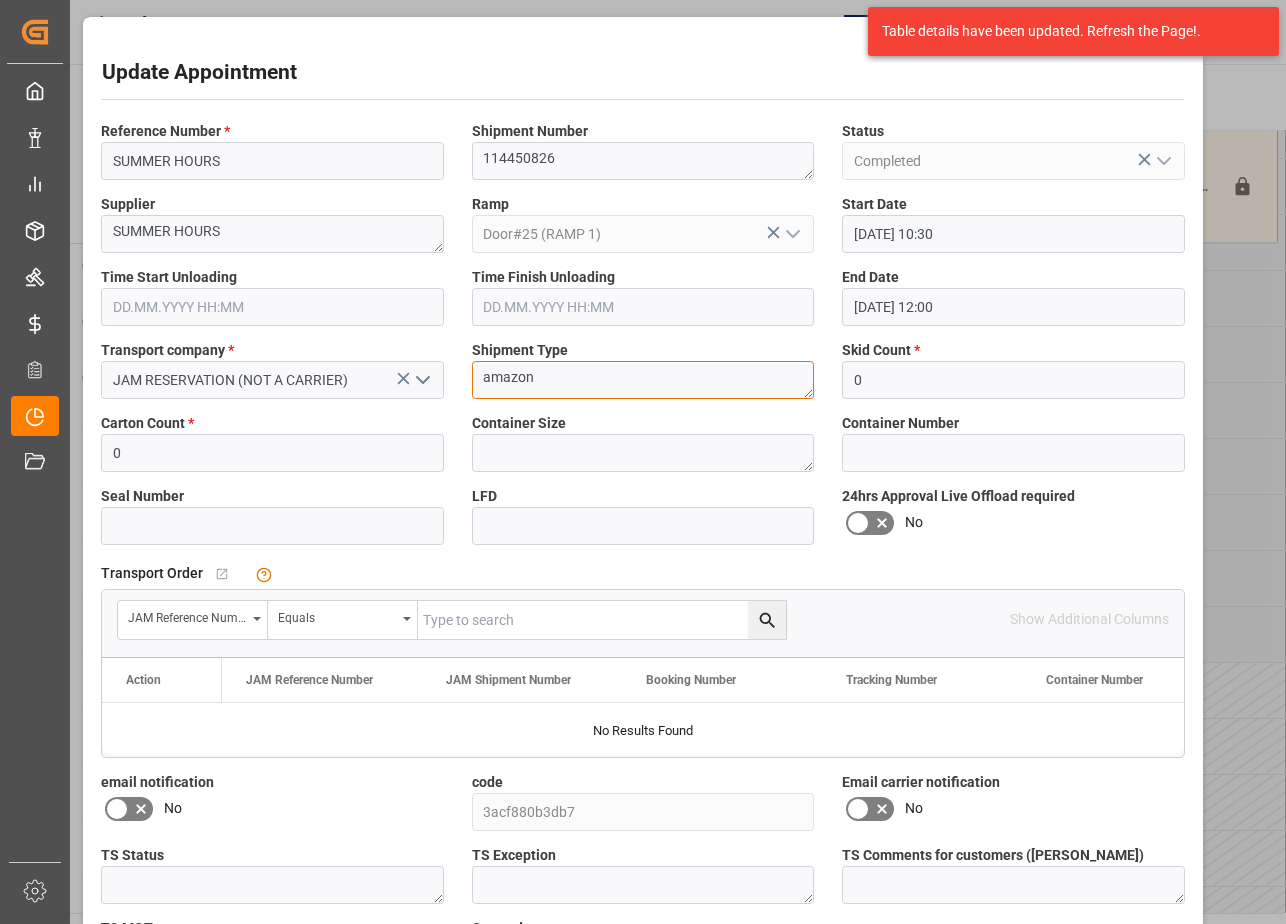 drag, startPoint x: 491, startPoint y: 386, endPoint x: 402, endPoint y: 398, distance: 89.80534 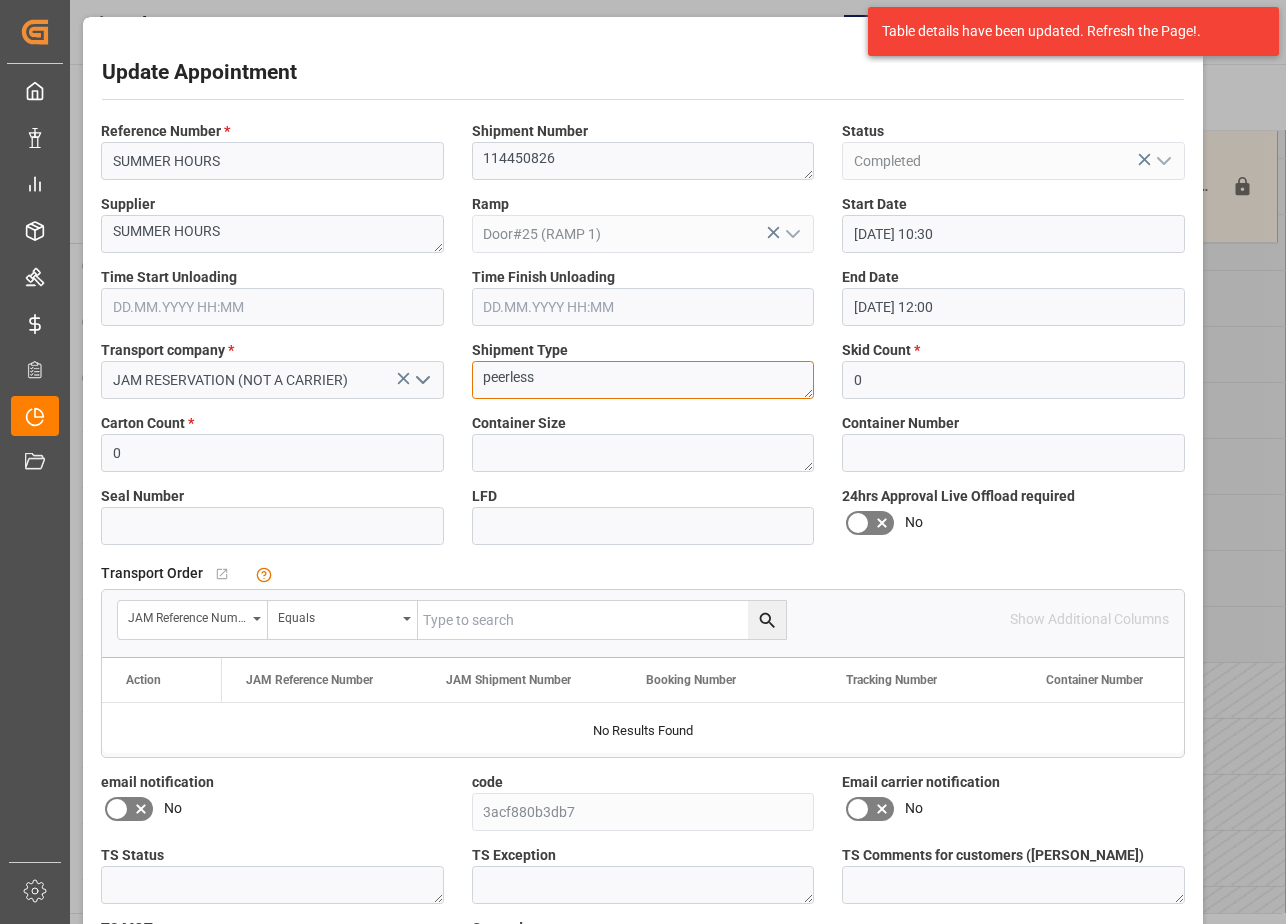 type on "peerless" 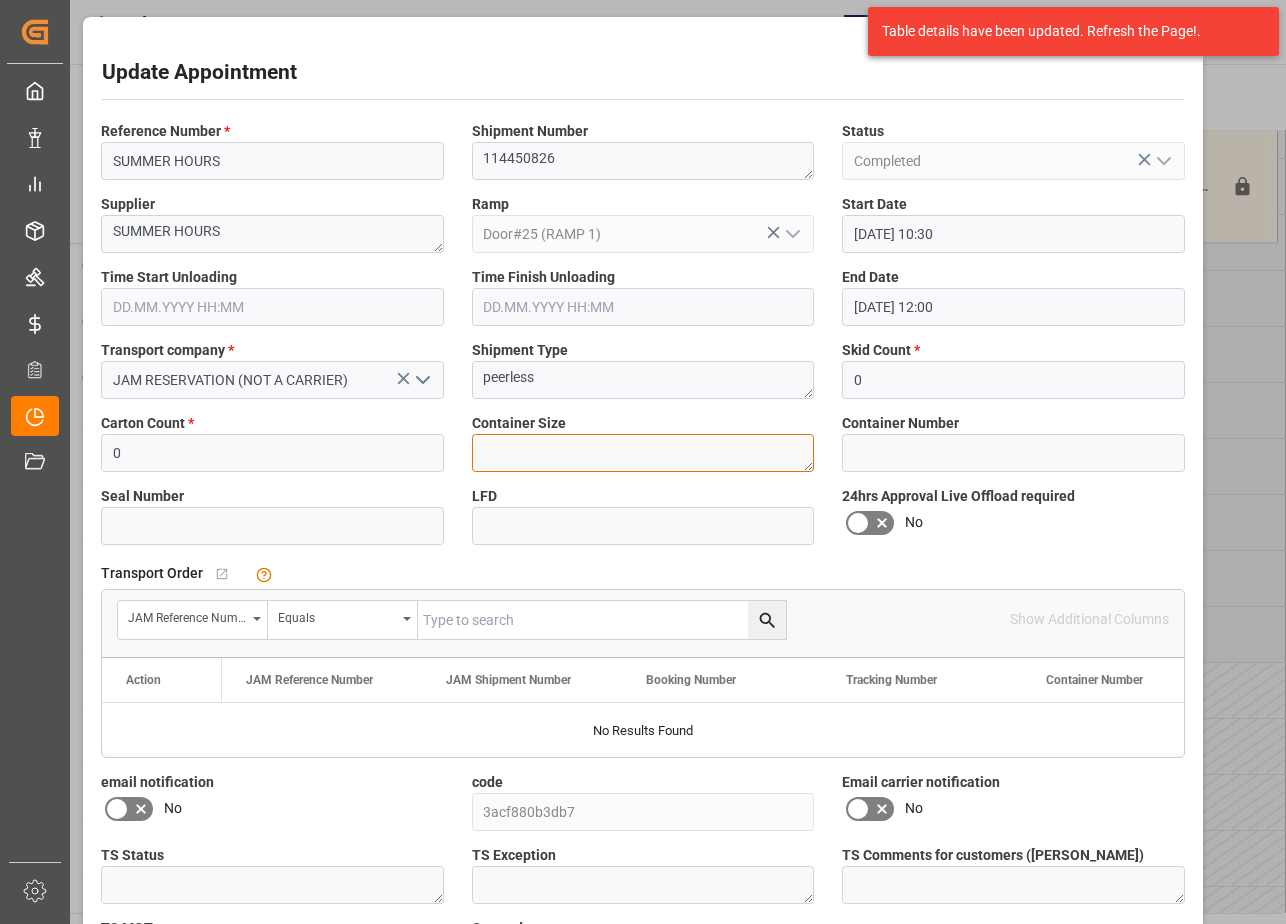 click at bounding box center [643, 453] 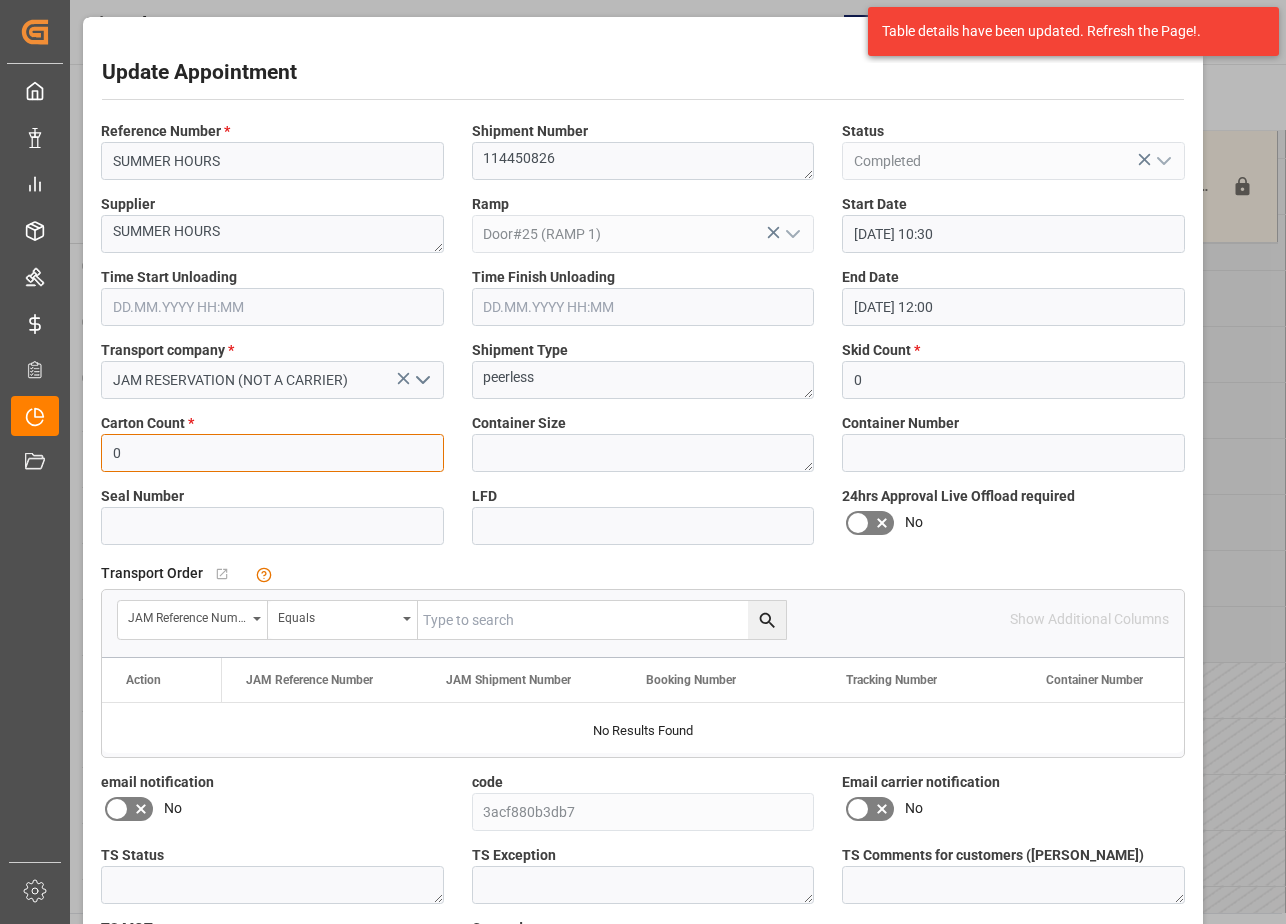 click on "0" at bounding box center [272, 453] 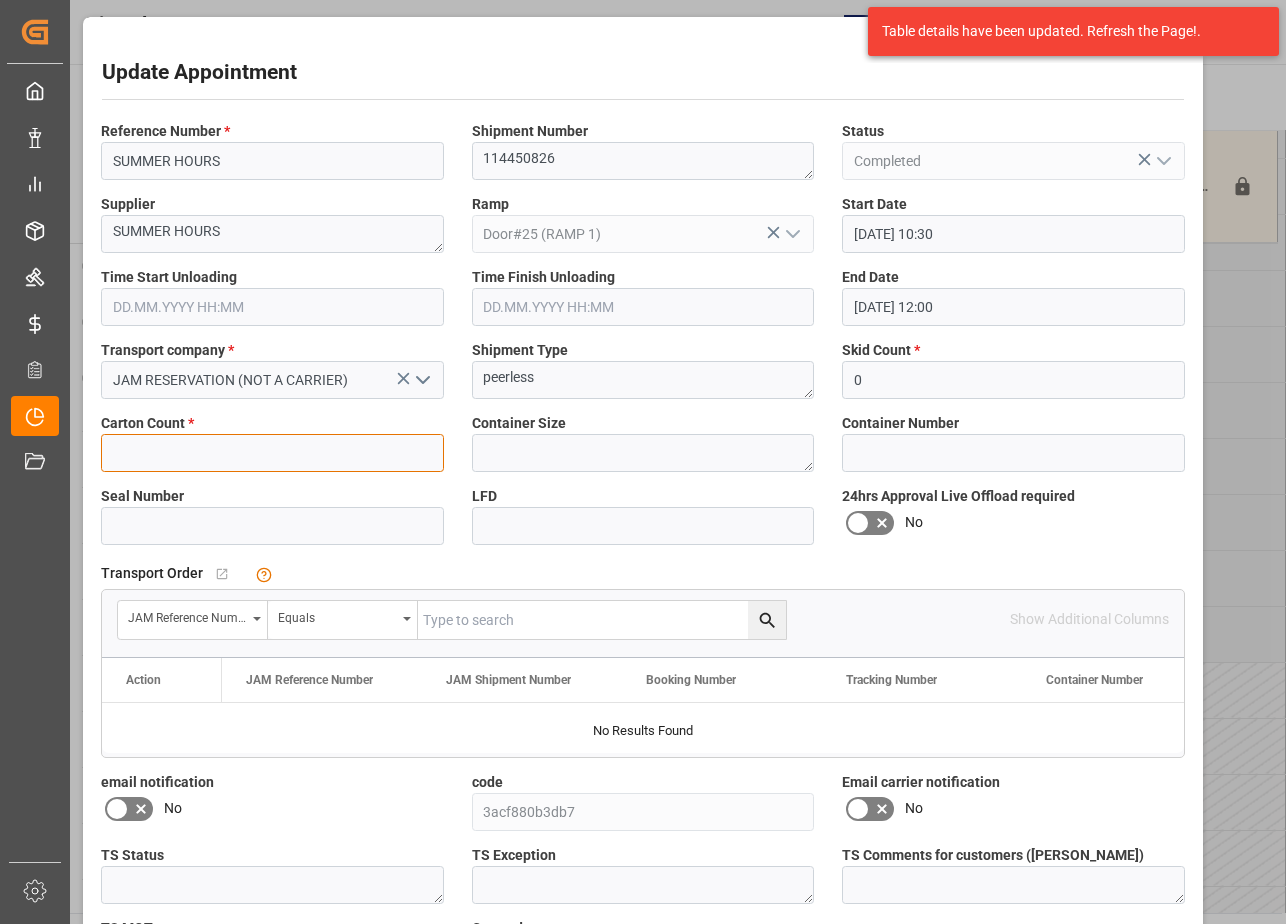 type on "1" 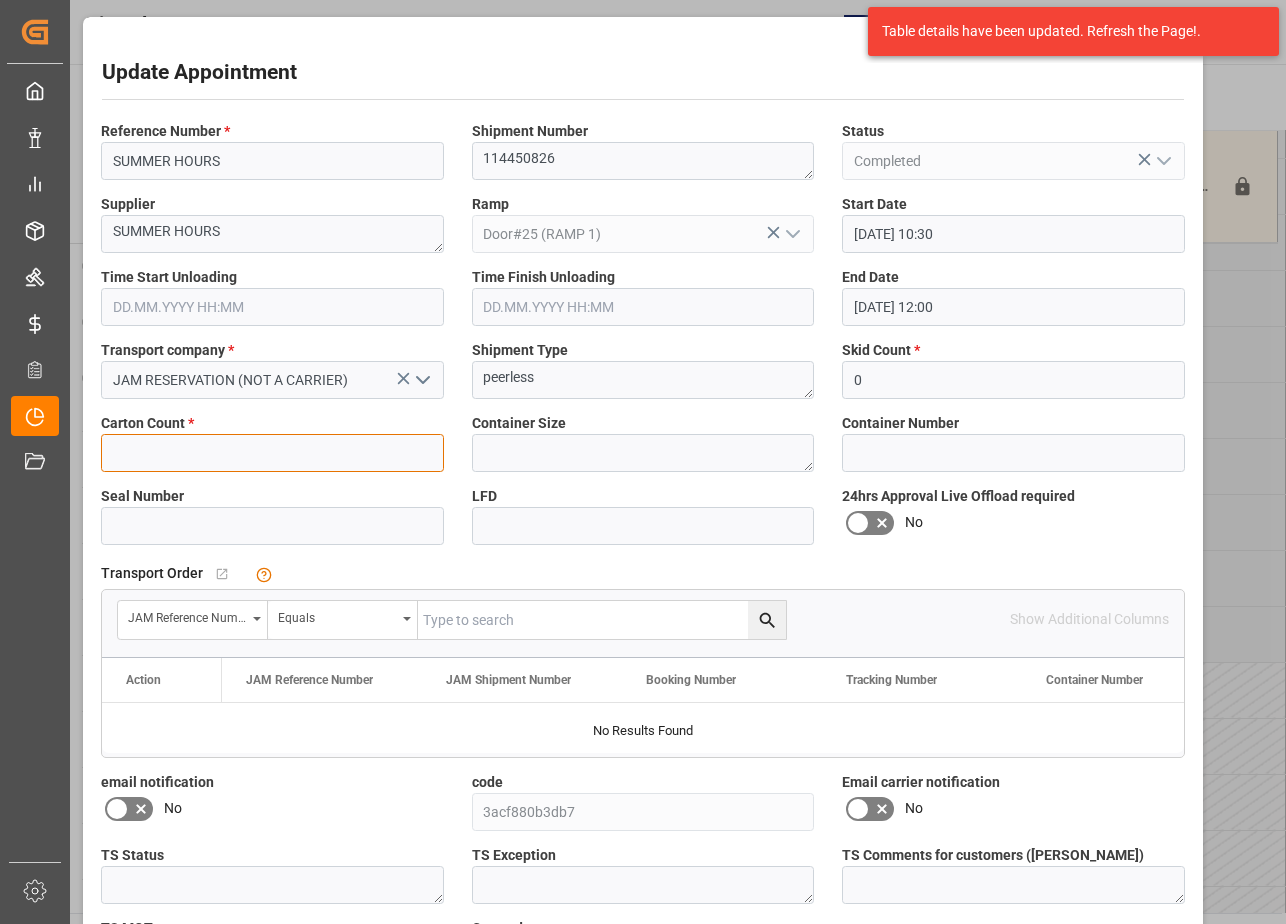 type on "0" 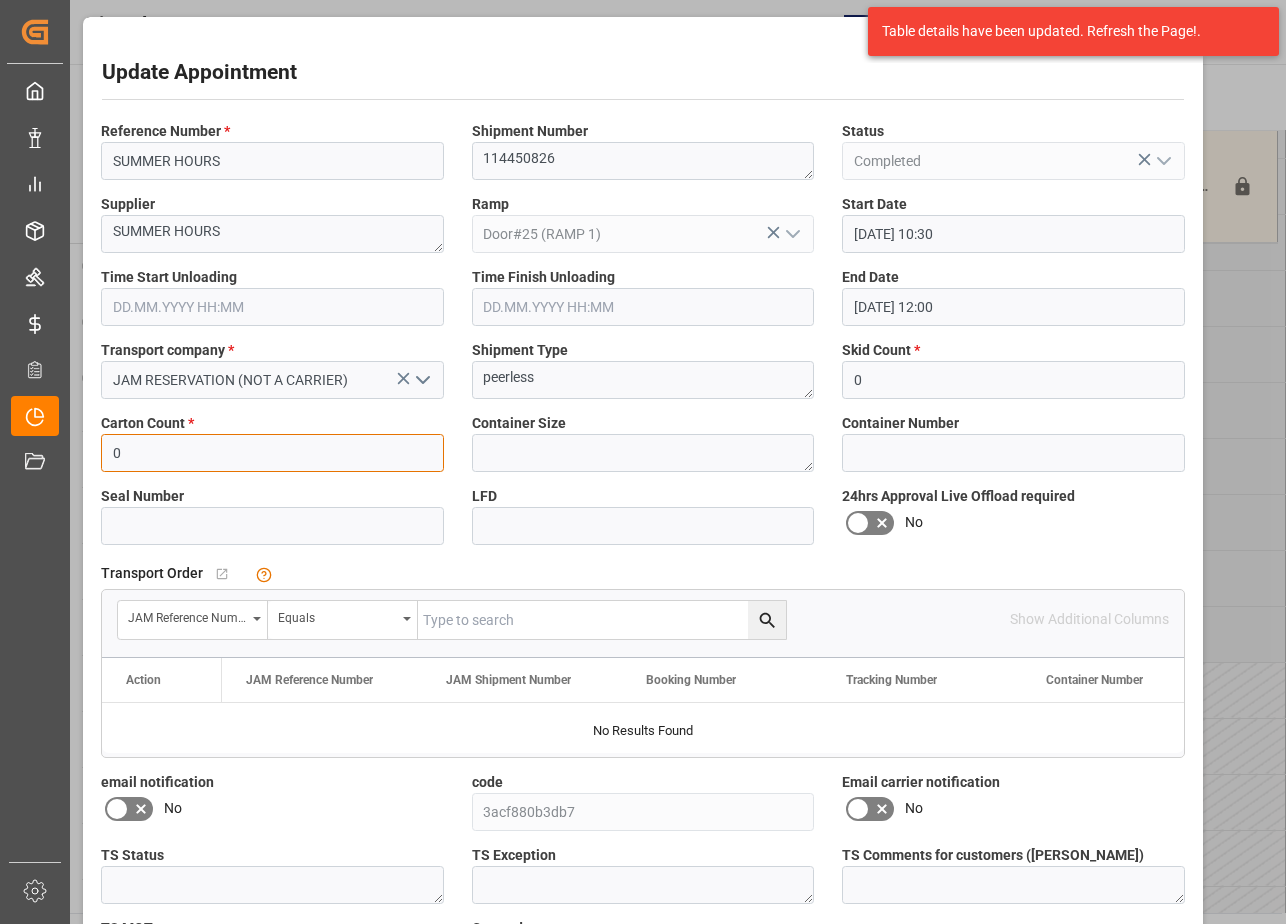 click on "0" at bounding box center [272, 453] 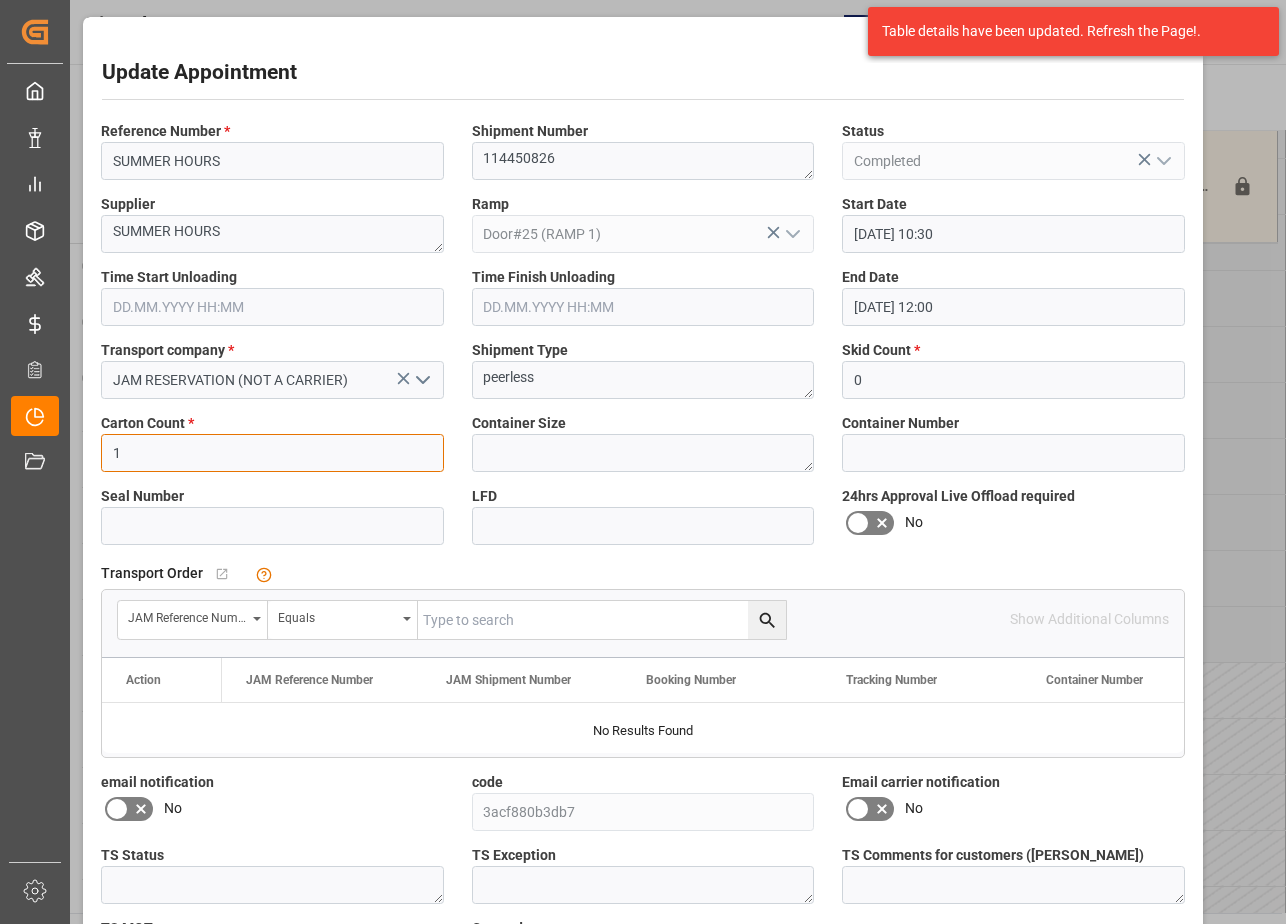type on "1" 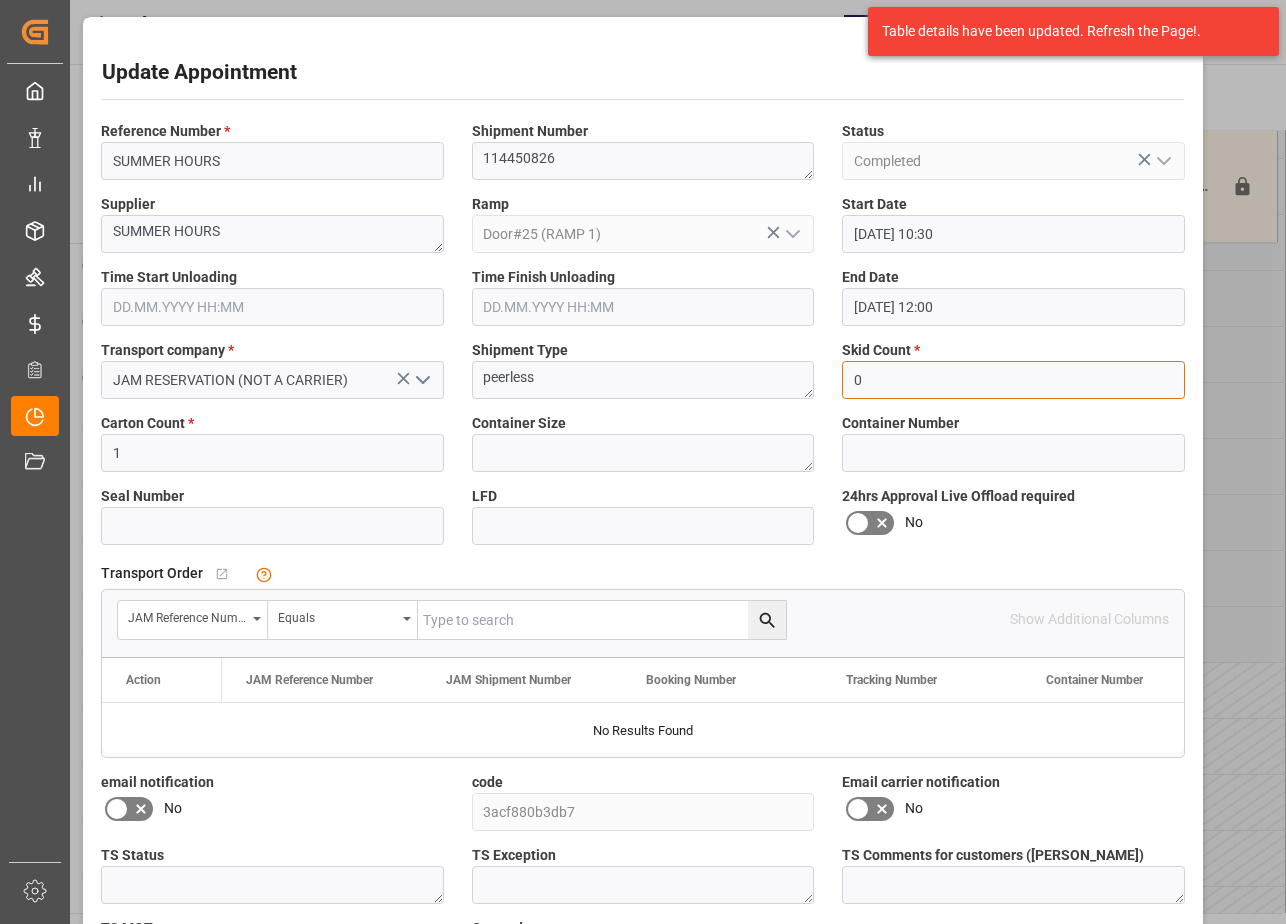 drag, startPoint x: 850, startPoint y: 380, endPoint x: 892, endPoint y: 380, distance: 42 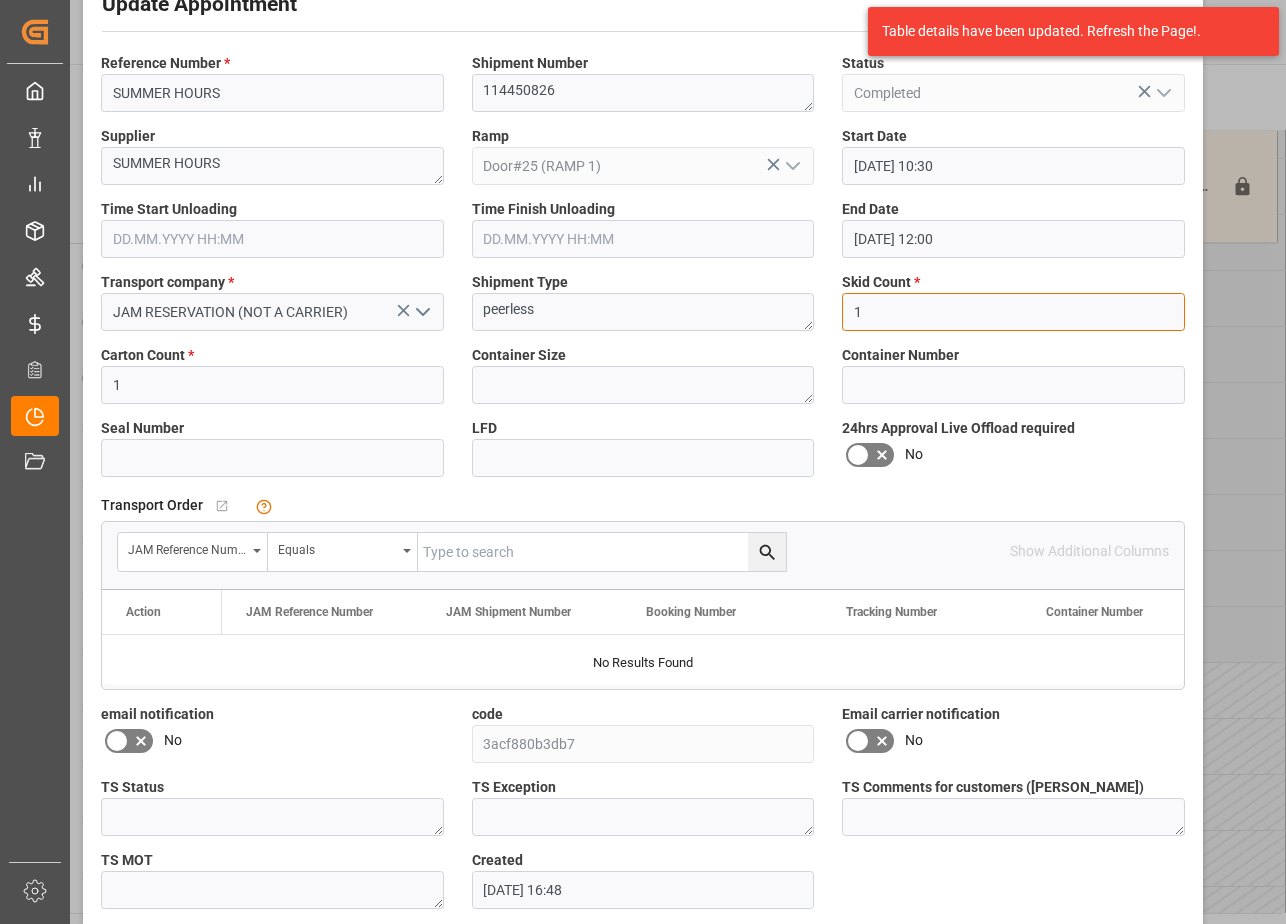 scroll, scrollTop: 155, scrollLeft: 0, axis: vertical 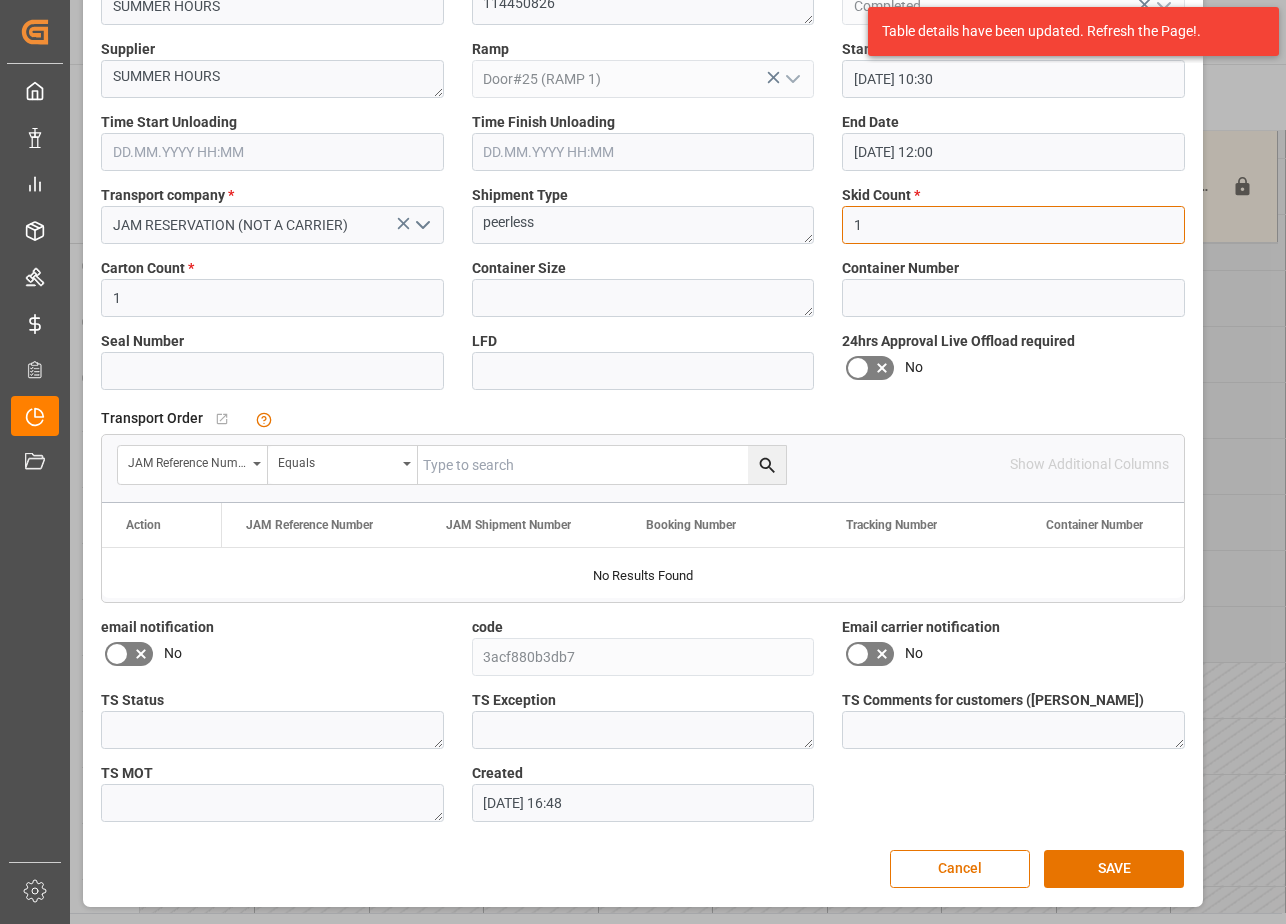 type on "1" 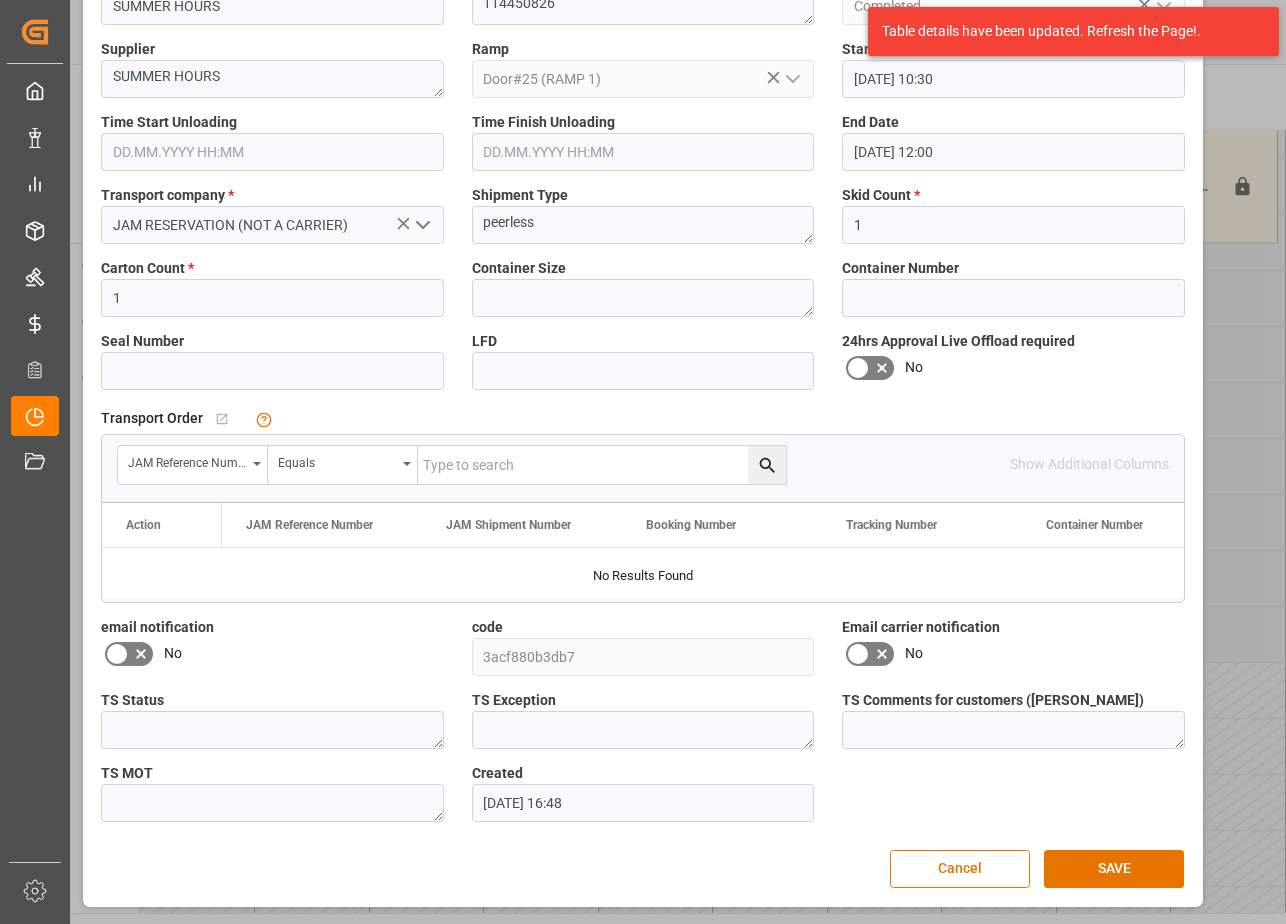 click at bounding box center (602, 465) 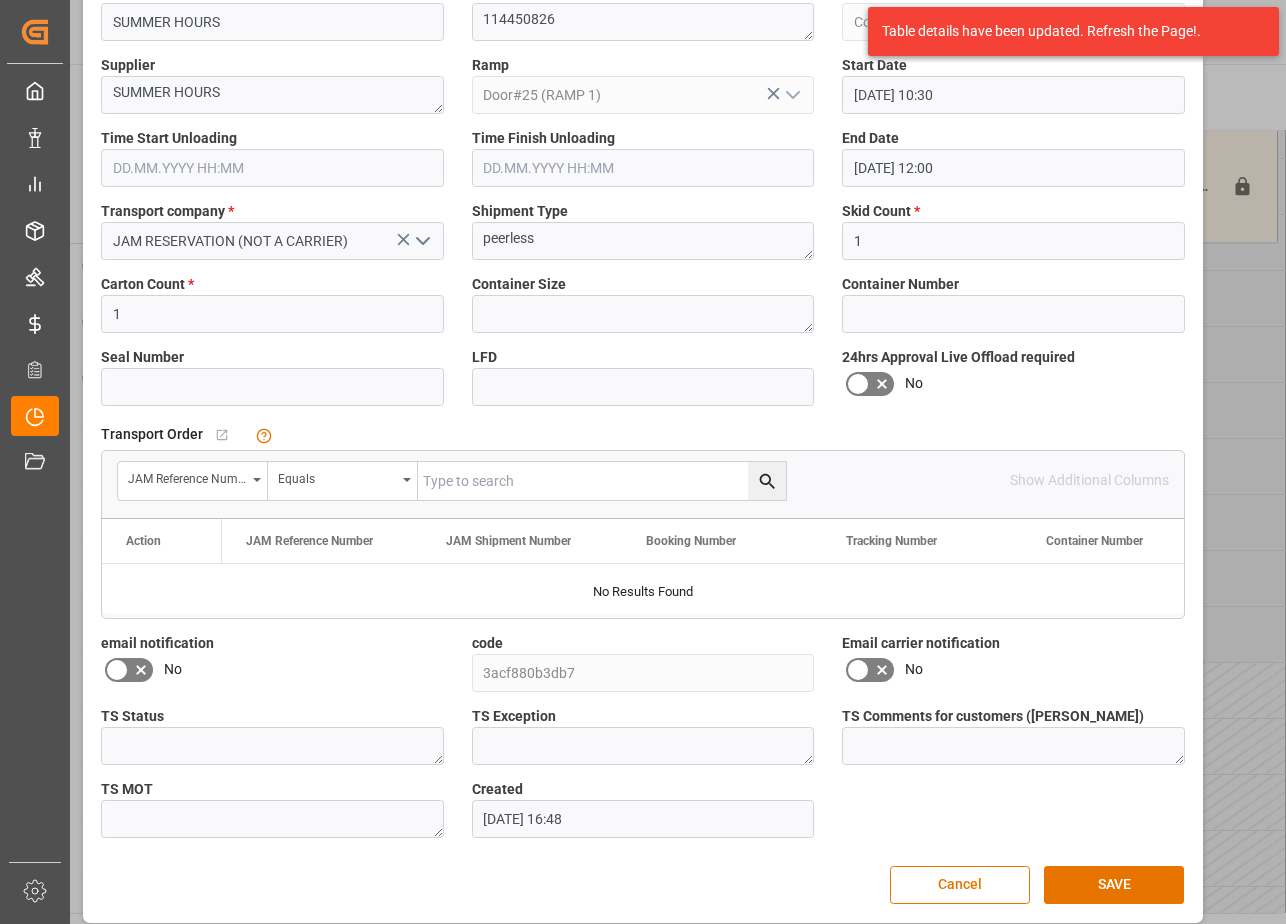 scroll, scrollTop: 155, scrollLeft: 0, axis: vertical 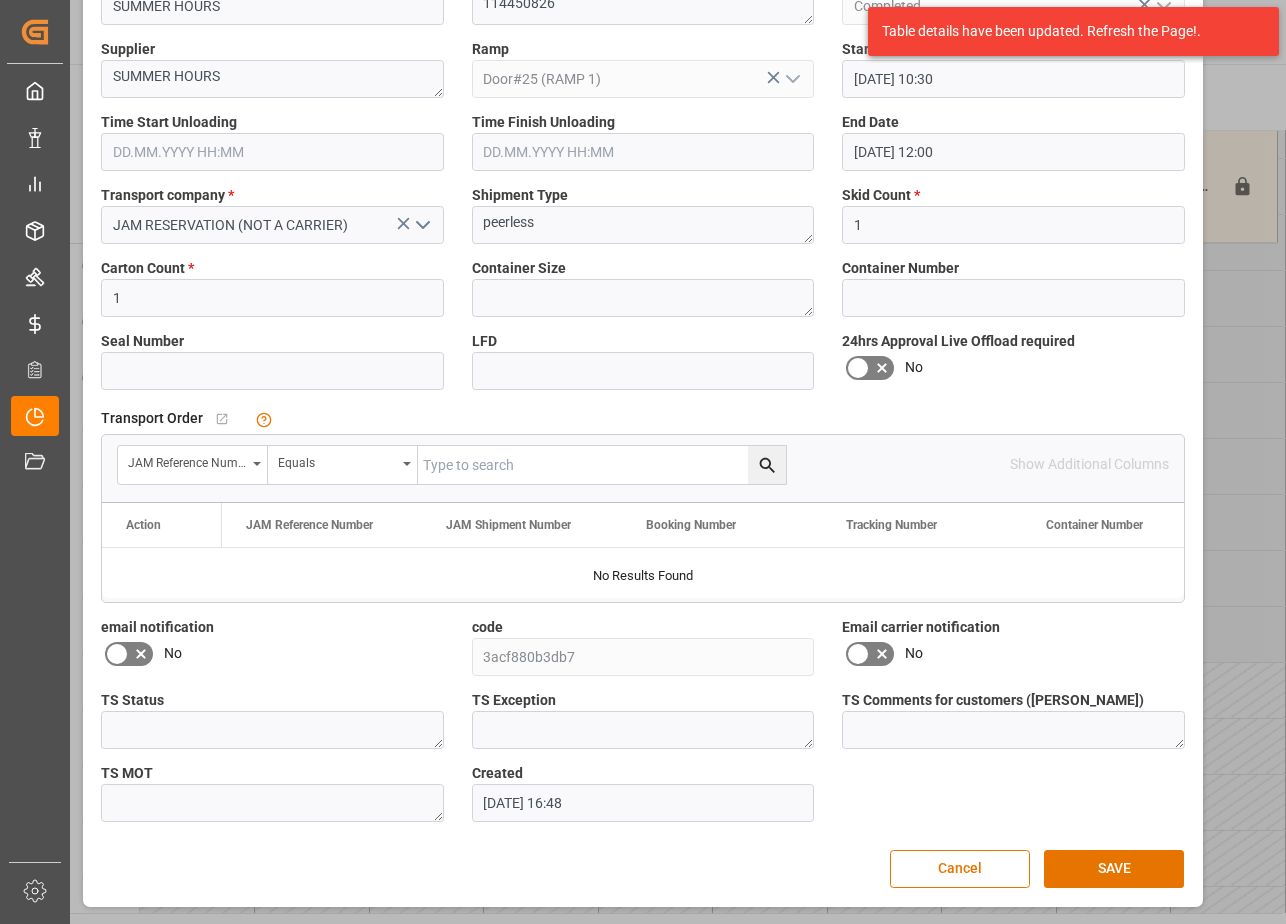 click 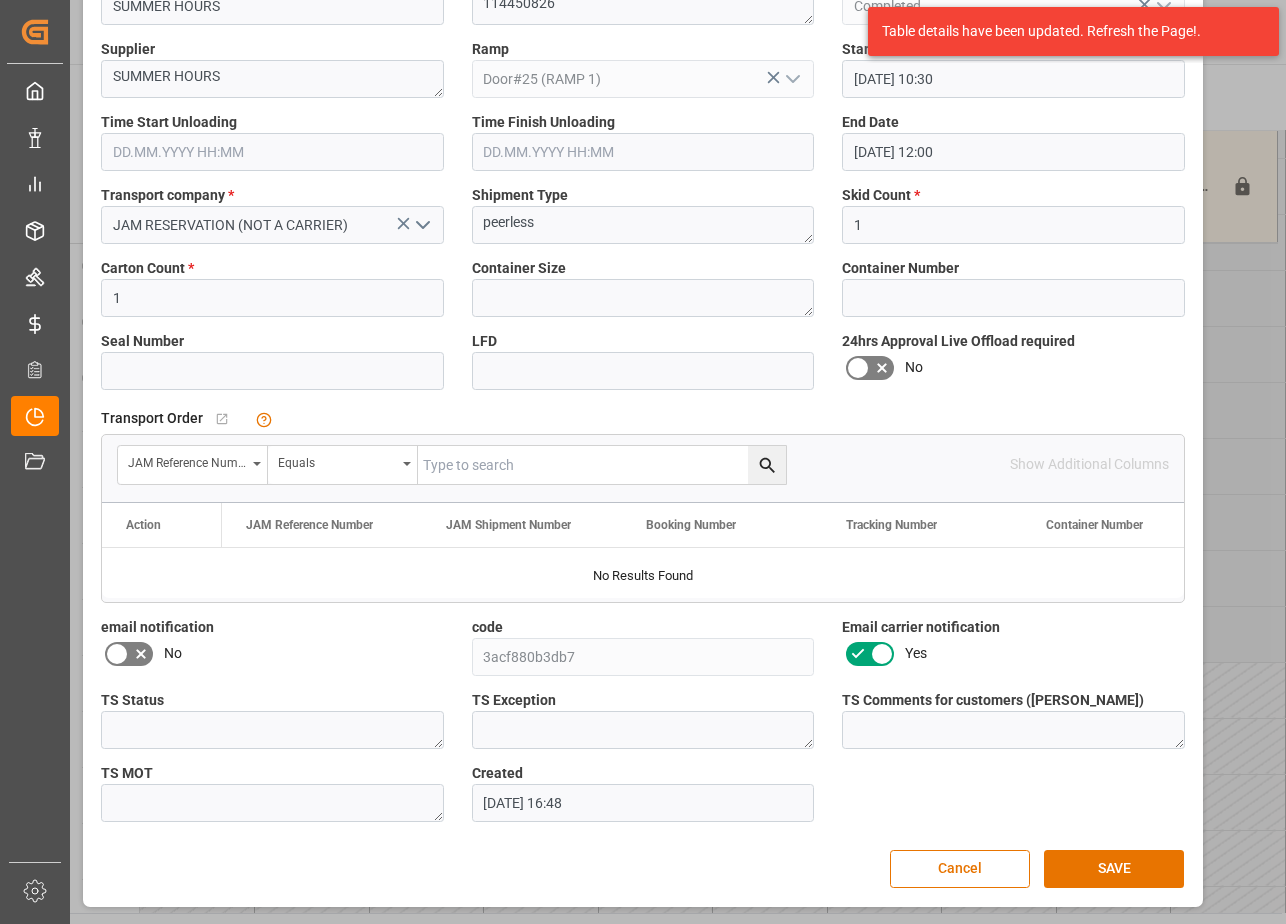 click 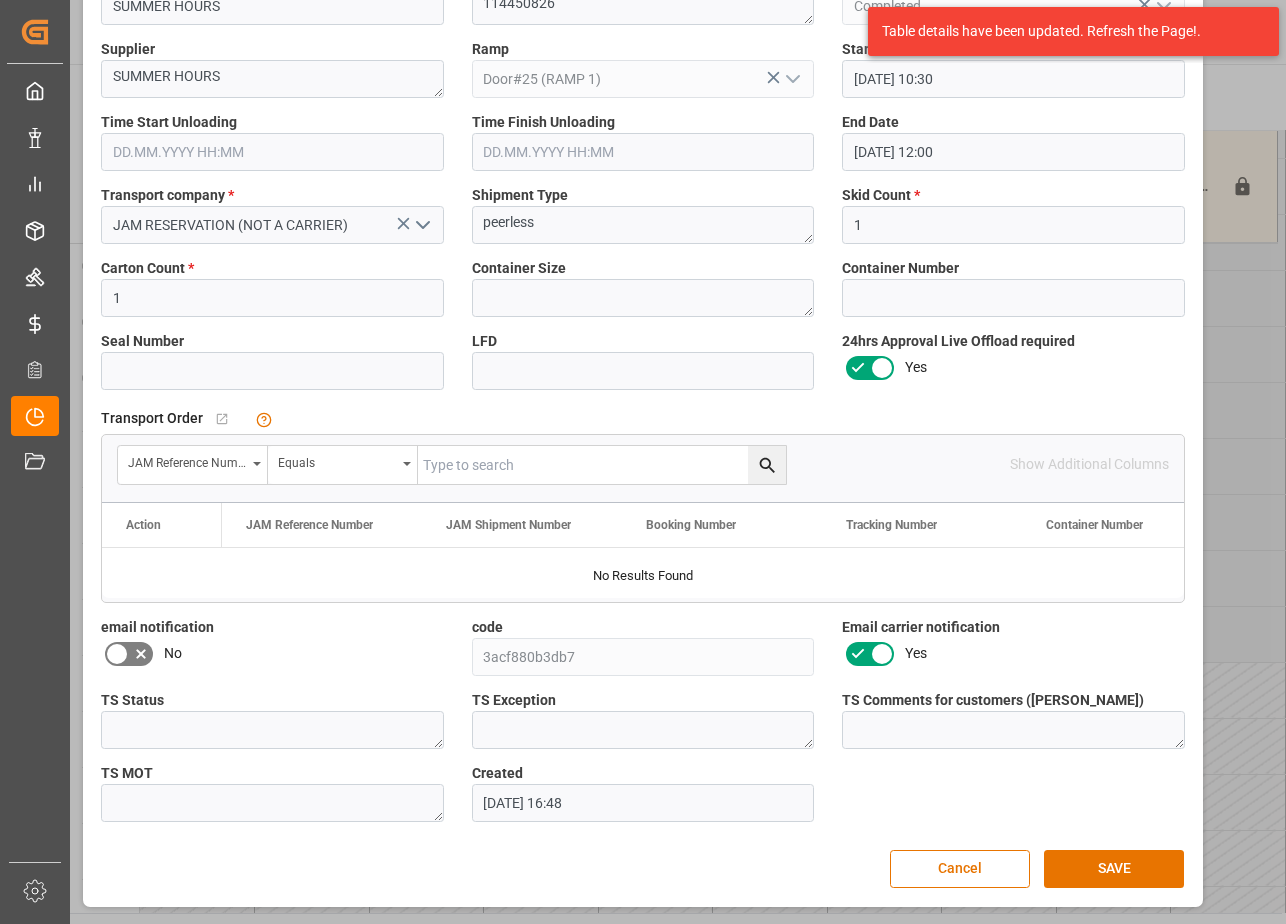 click on "JAM Reference Number Equals" at bounding box center (452, 465) 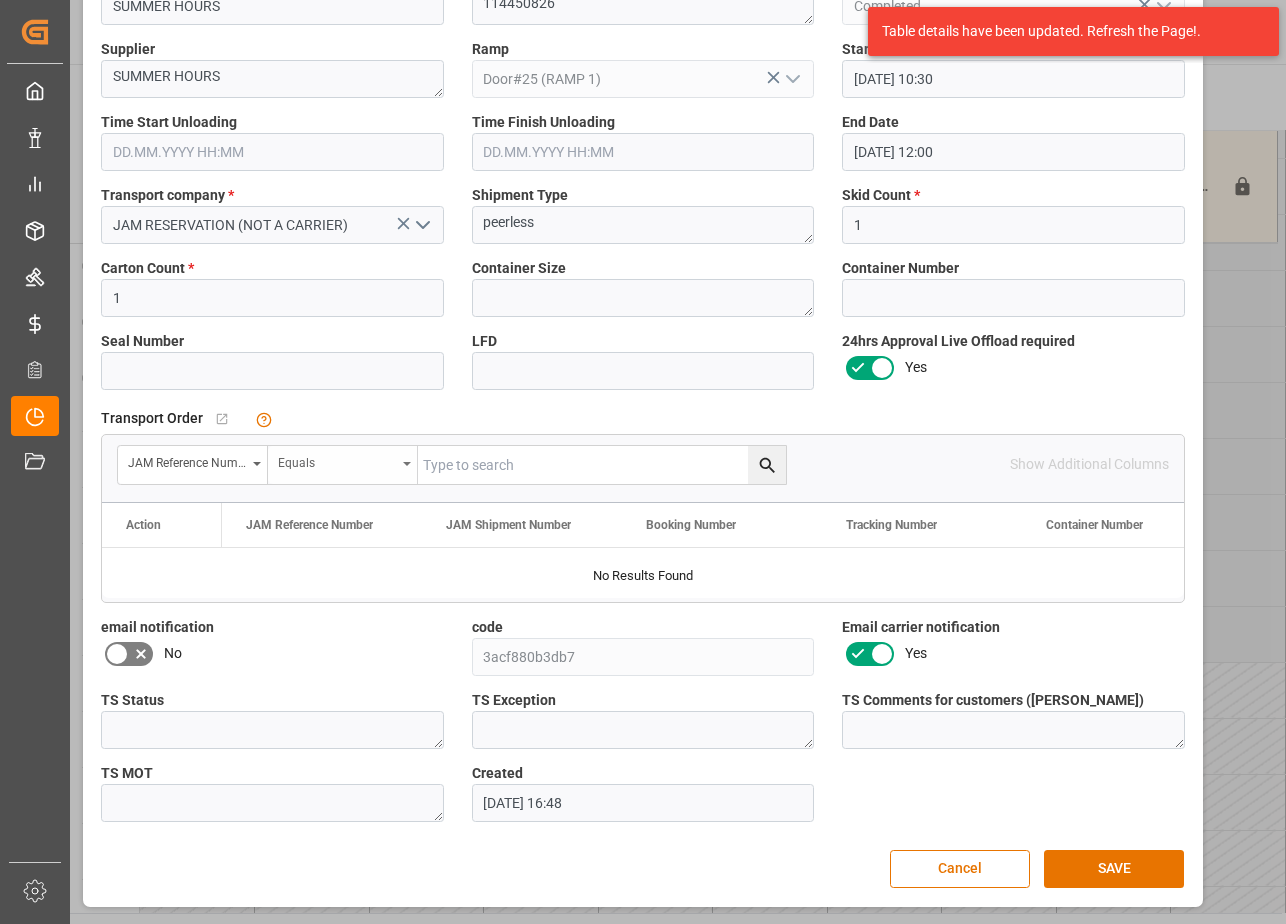 click on "Equals" at bounding box center [337, 460] 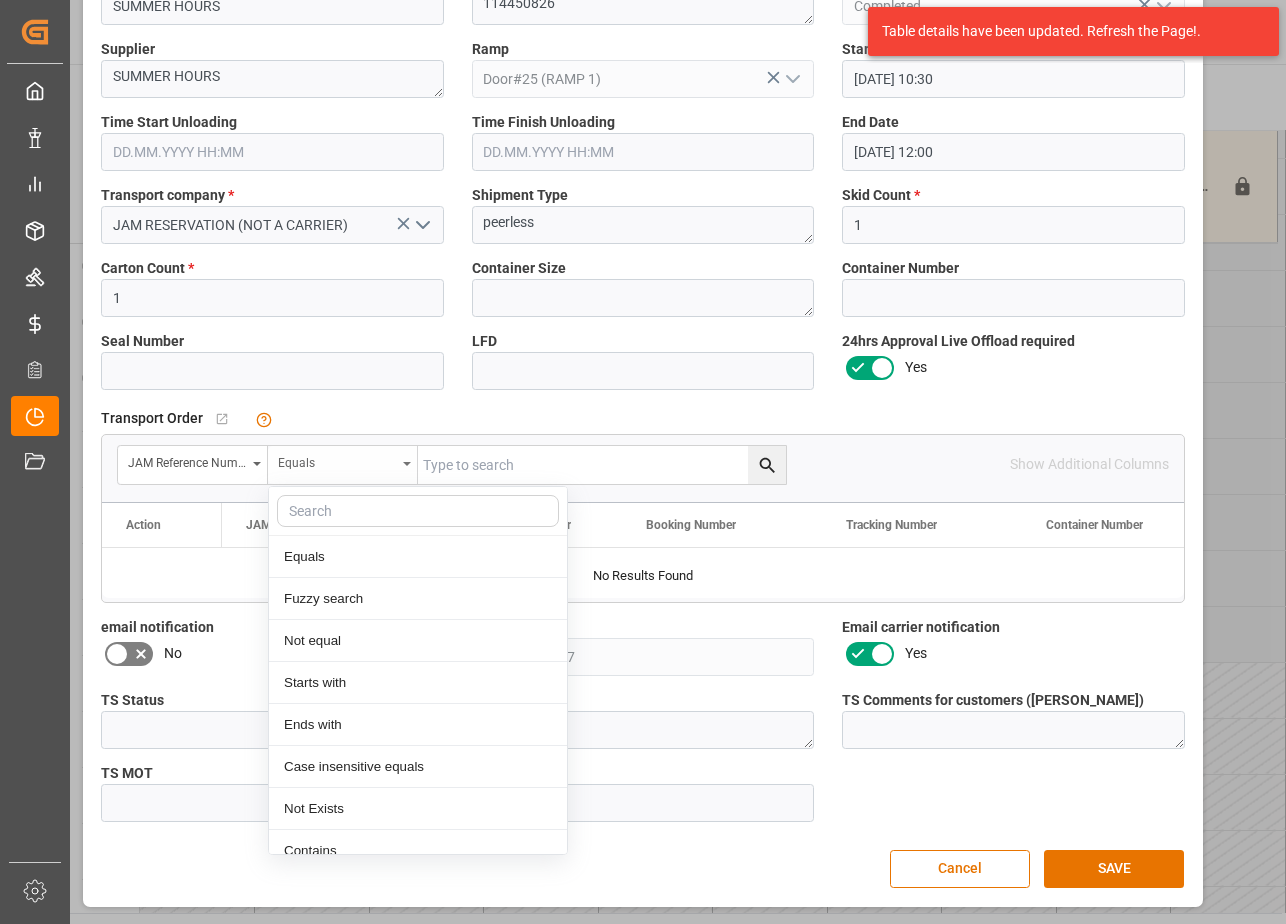 click on "Equals" at bounding box center [337, 460] 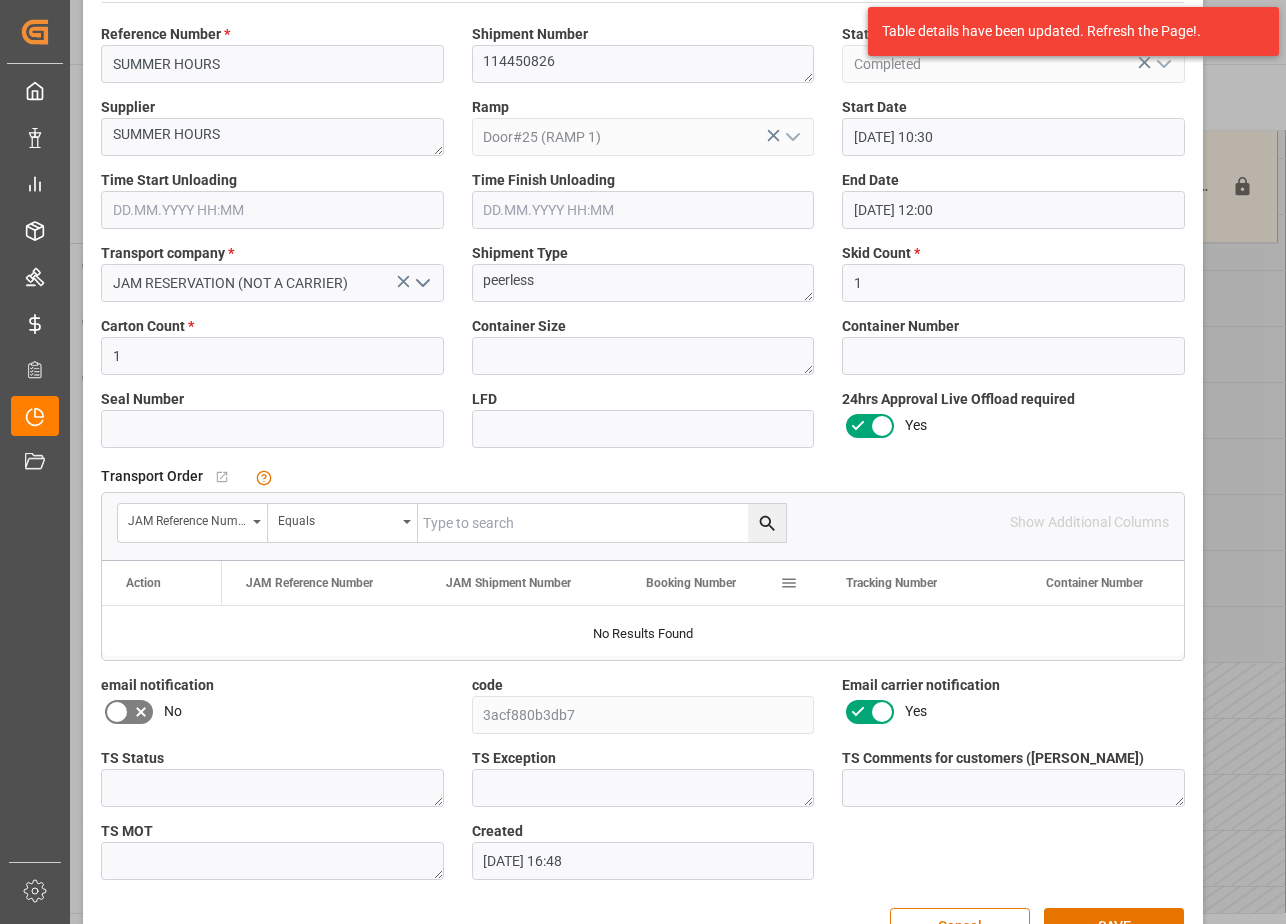 scroll, scrollTop: 155, scrollLeft: 0, axis: vertical 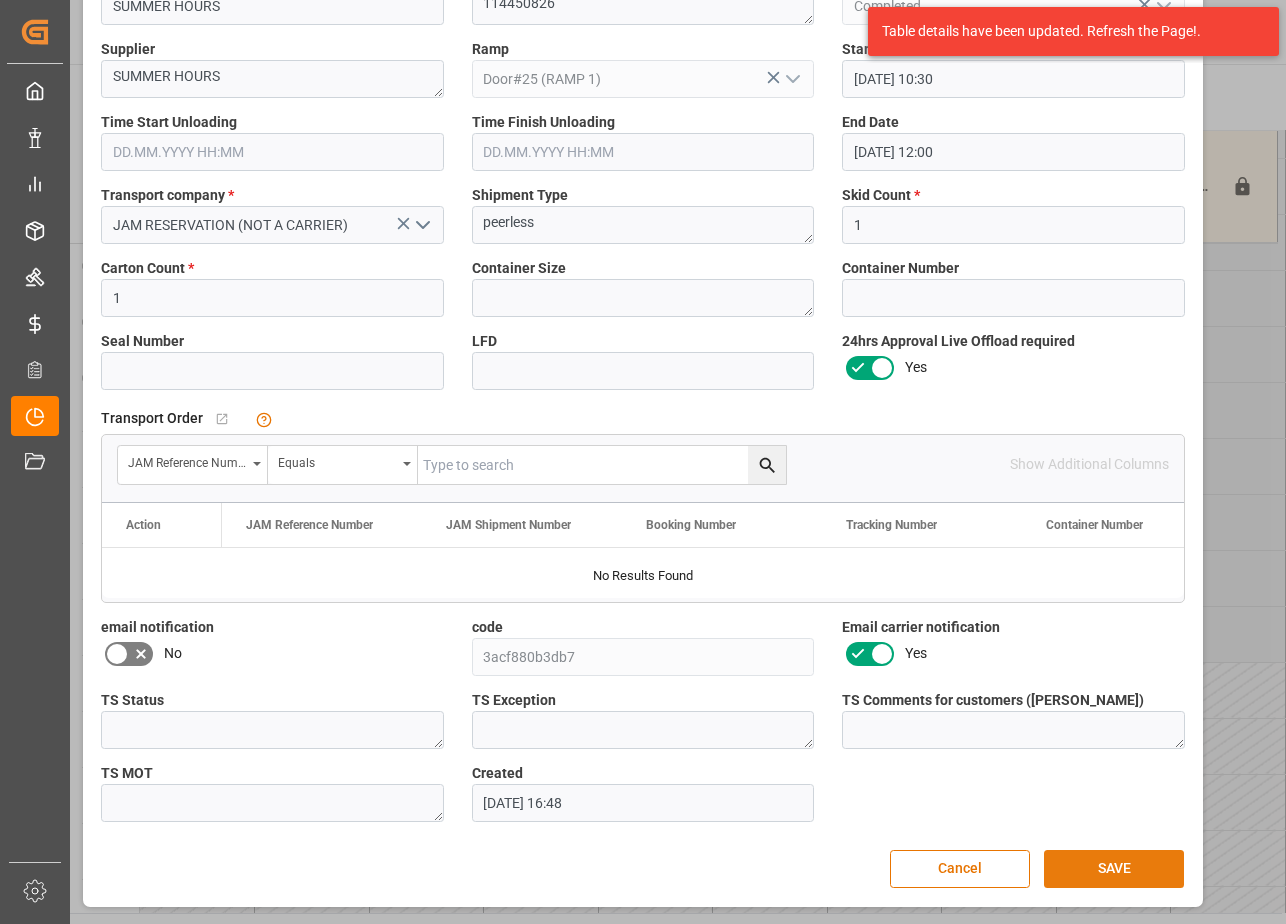 click on "SAVE" at bounding box center [1114, 869] 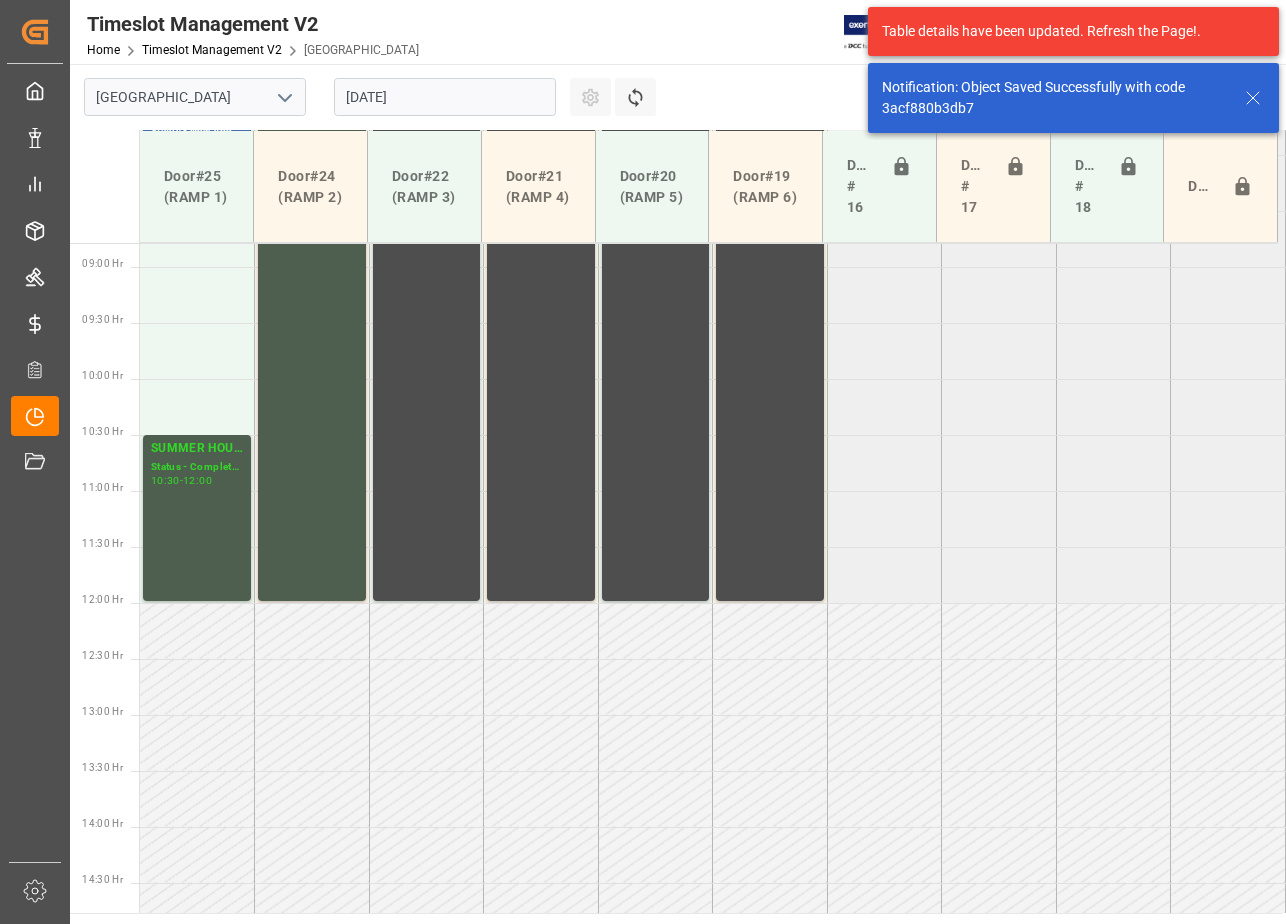 scroll, scrollTop: 1037, scrollLeft: 0, axis: vertical 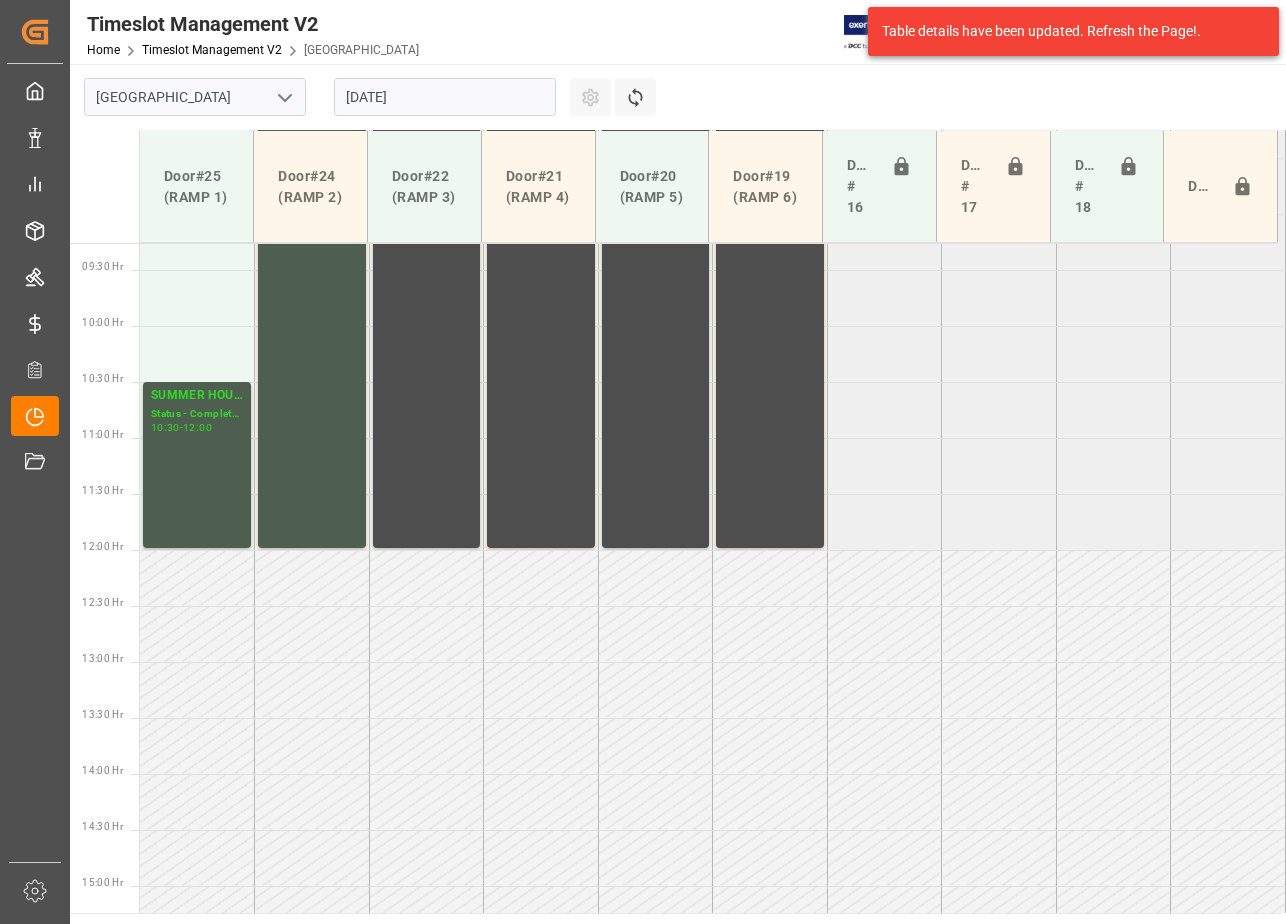 click at bounding box center (655, 858) 